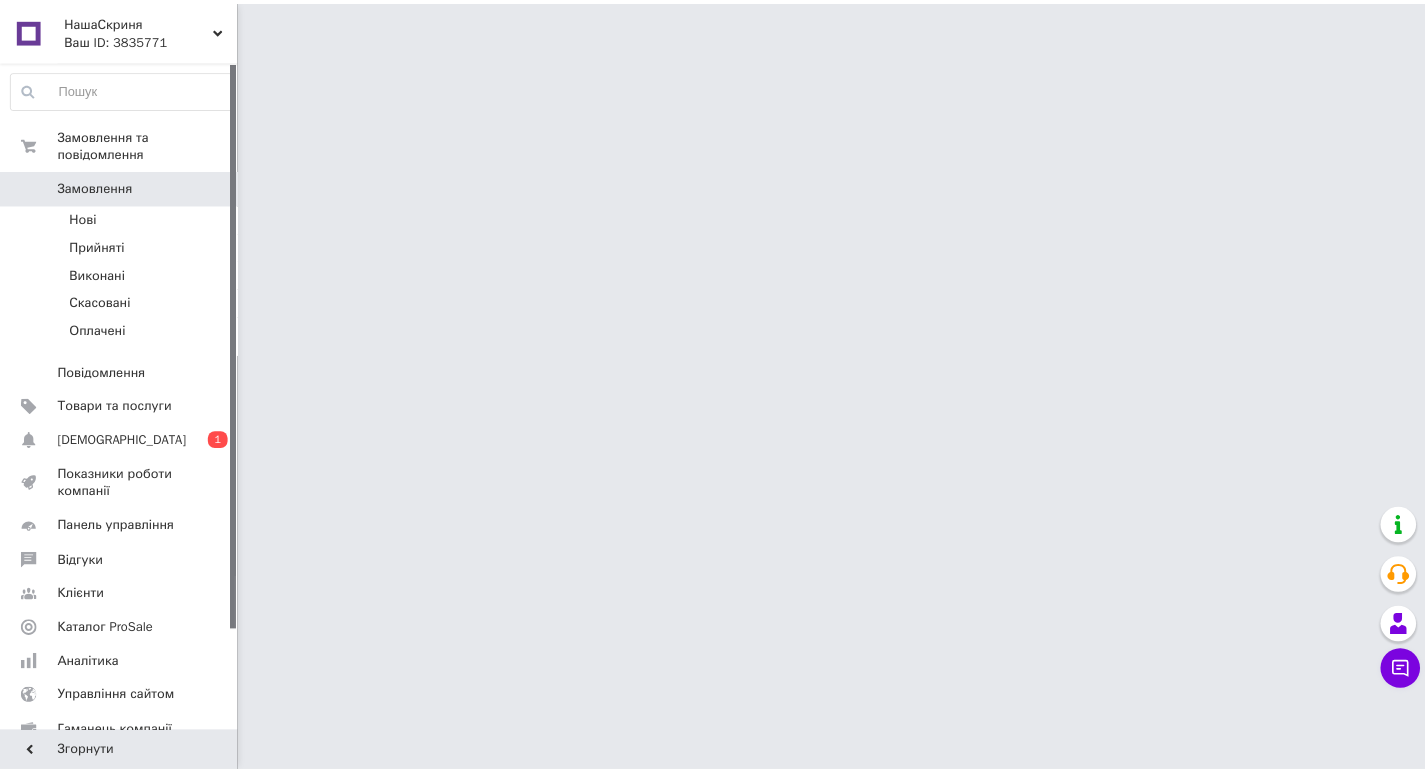 scroll, scrollTop: 0, scrollLeft: 0, axis: both 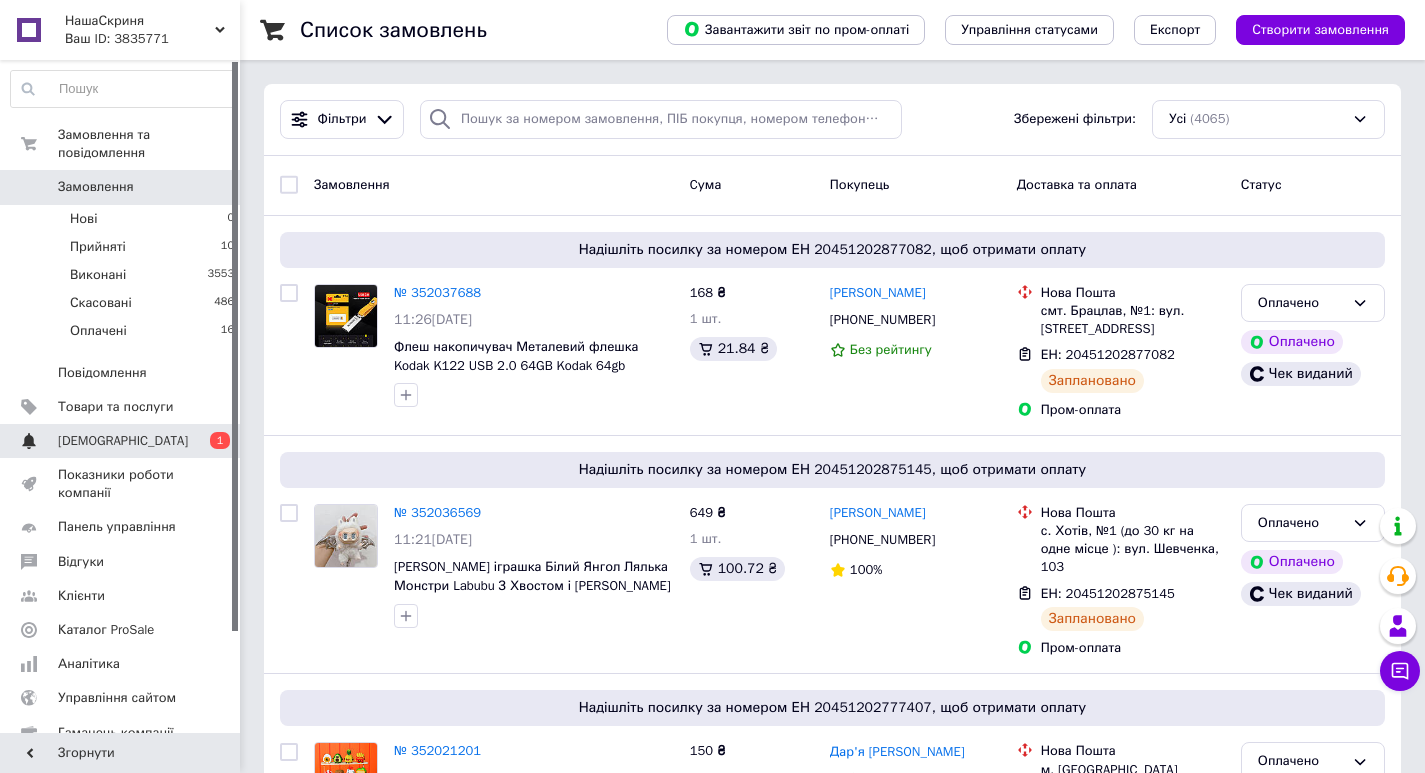 click on "[DEMOGRAPHIC_DATA]" at bounding box center [123, 441] 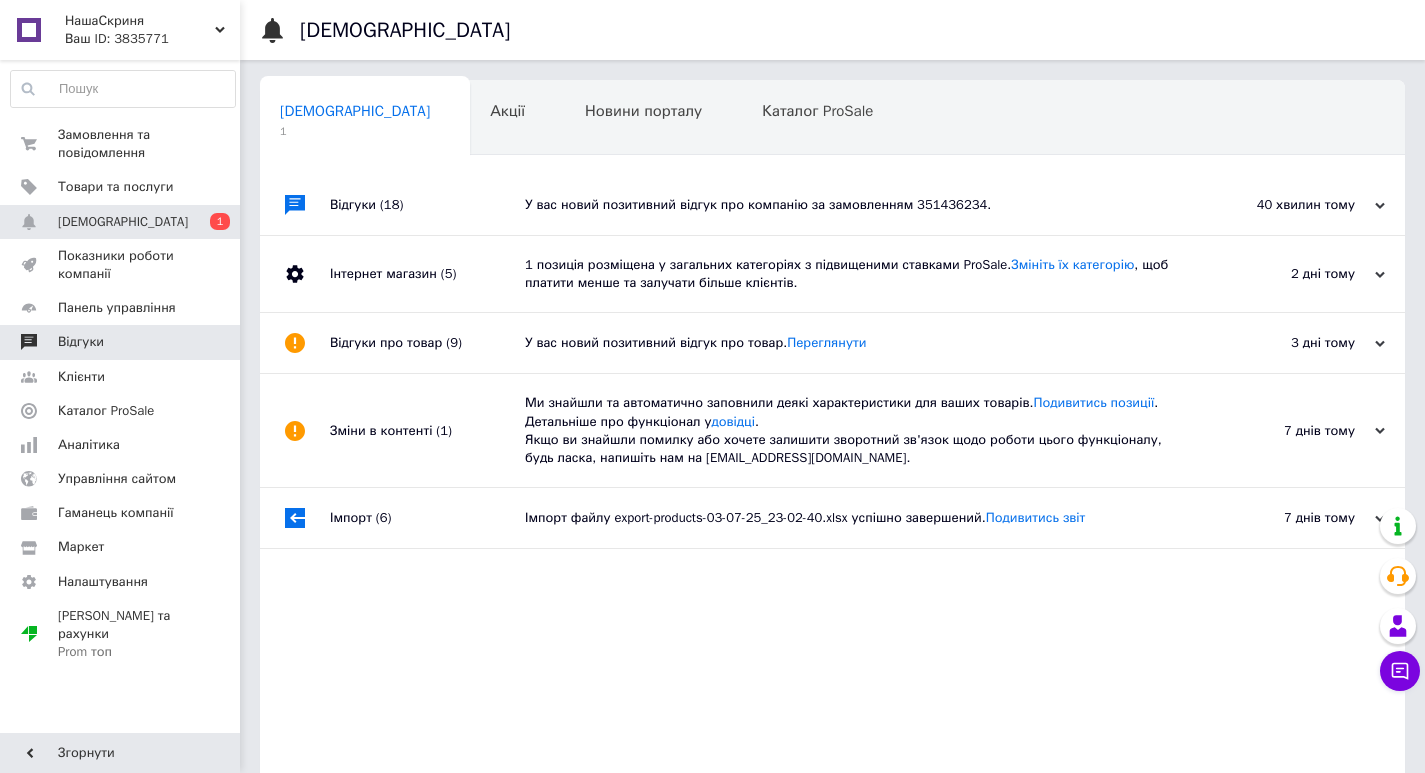 click on "Відгуки" at bounding box center [81, 342] 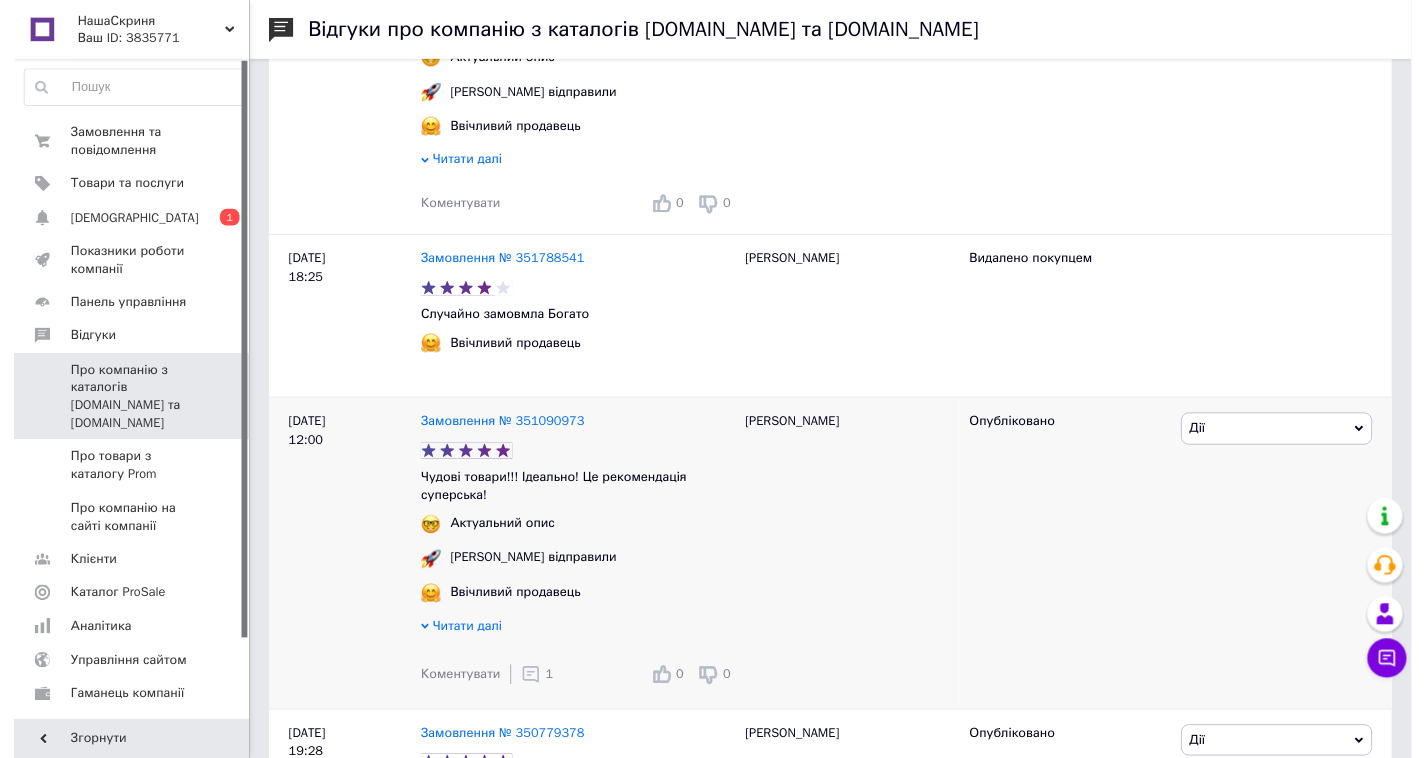 scroll, scrollTop: 800, scrollLeft: 0, axis: vertical 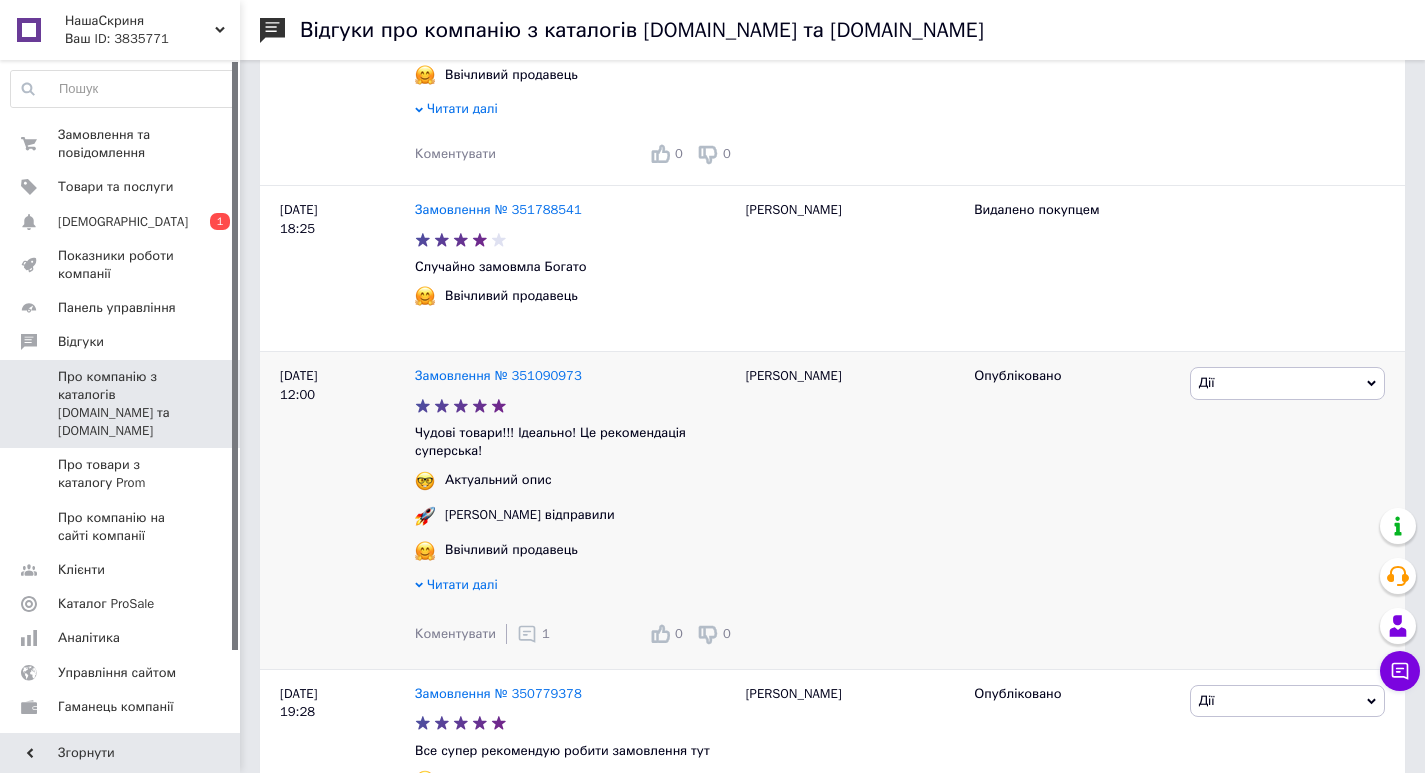 click on "1" at bounding box center (533, 634) 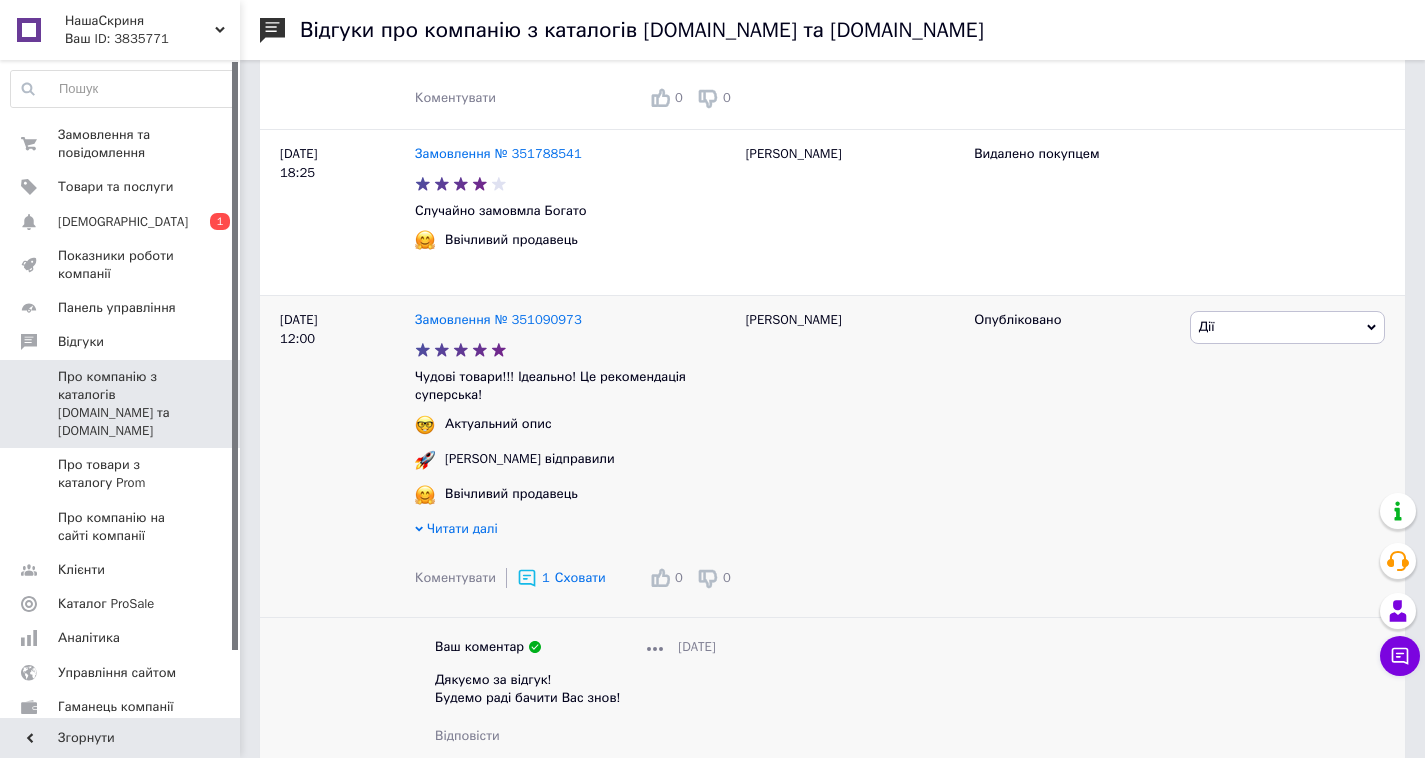 scroll, scrollTop: 1000, scrollLeft: 0, axis: vertical 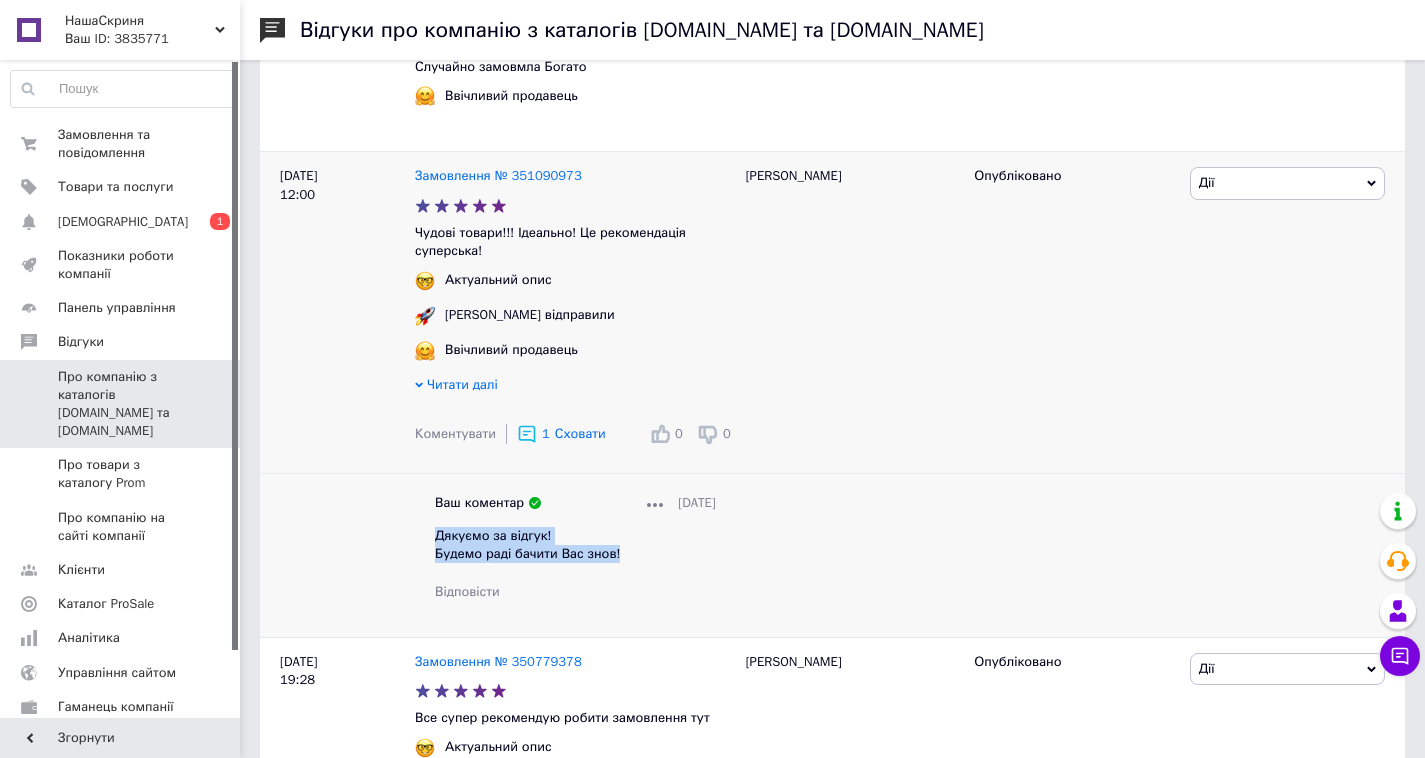 drag, startPoint x: 640, startPoint y: 565, endPoint x: 427, endPoint y: 550, distance: 213.52751 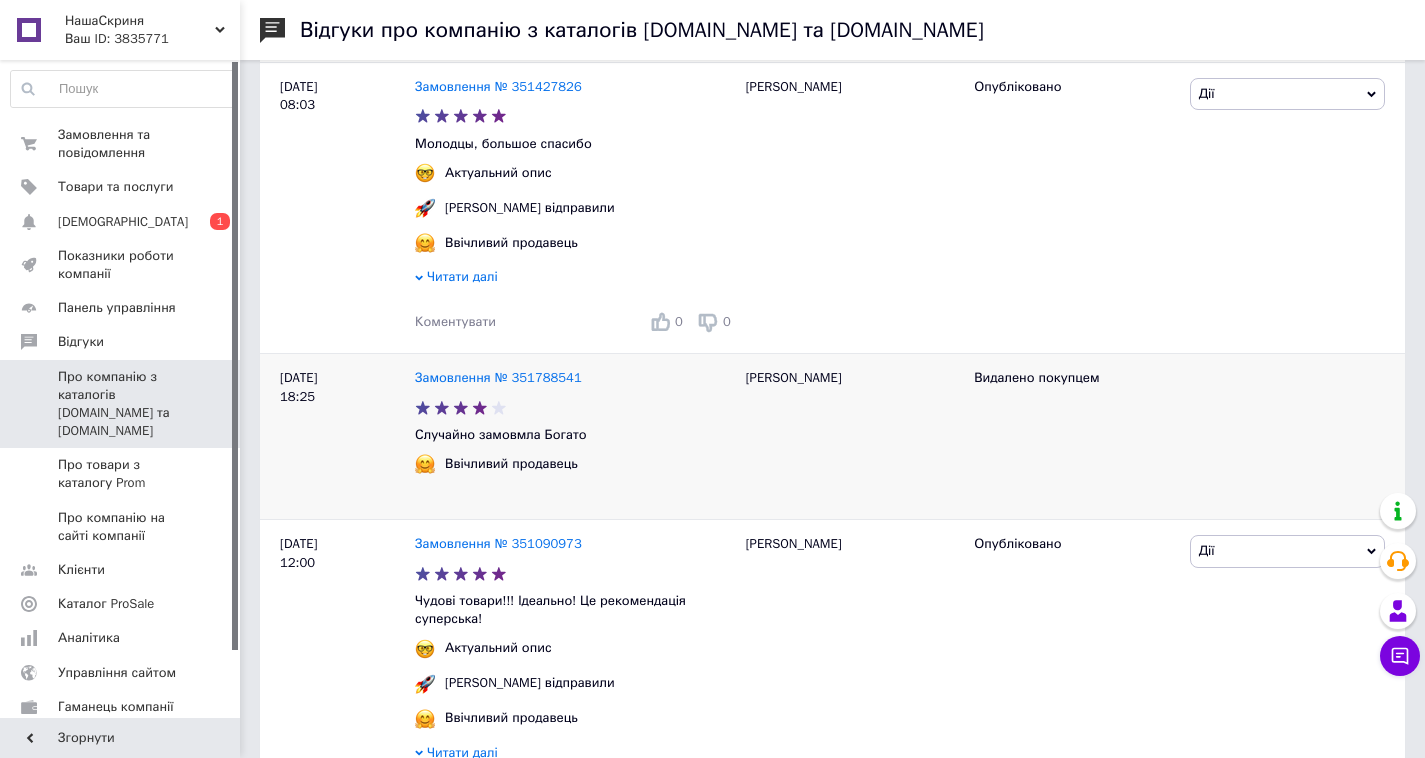scroll, scrollTop: 600, scrollLeft: 0, axis: vertical 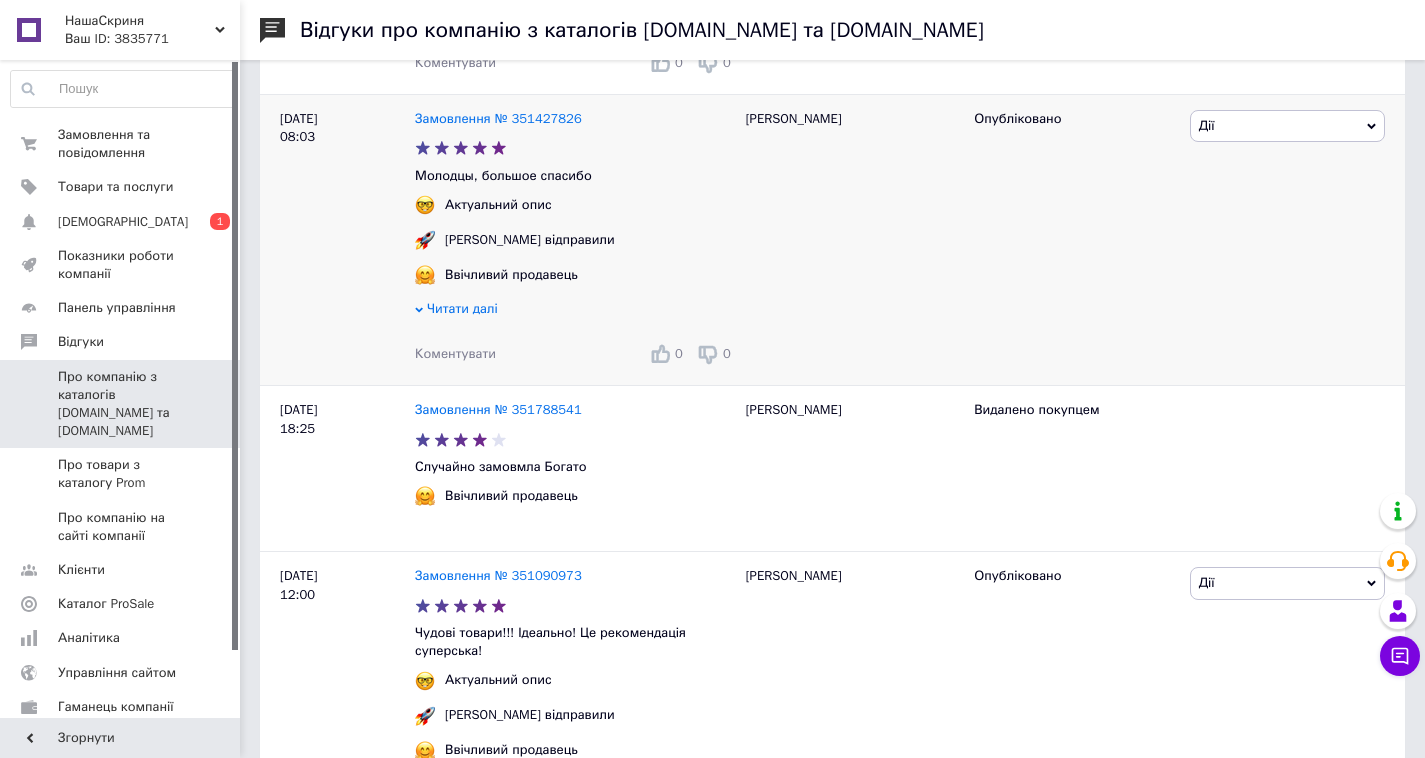 click on "Коментувати" at bounding box center (455, 353) 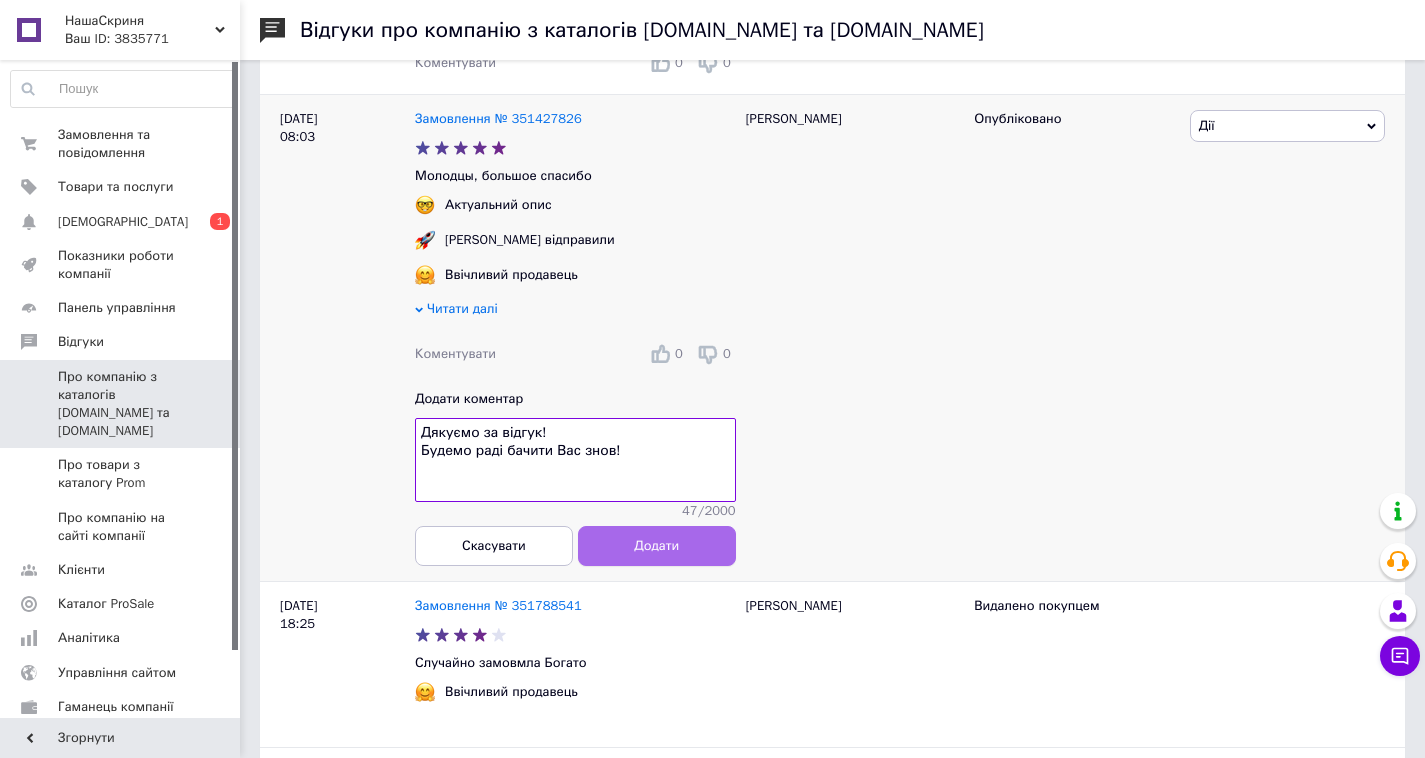 type on "Дякуємо за відгук!
Будемо раді бачити Вас знов!" 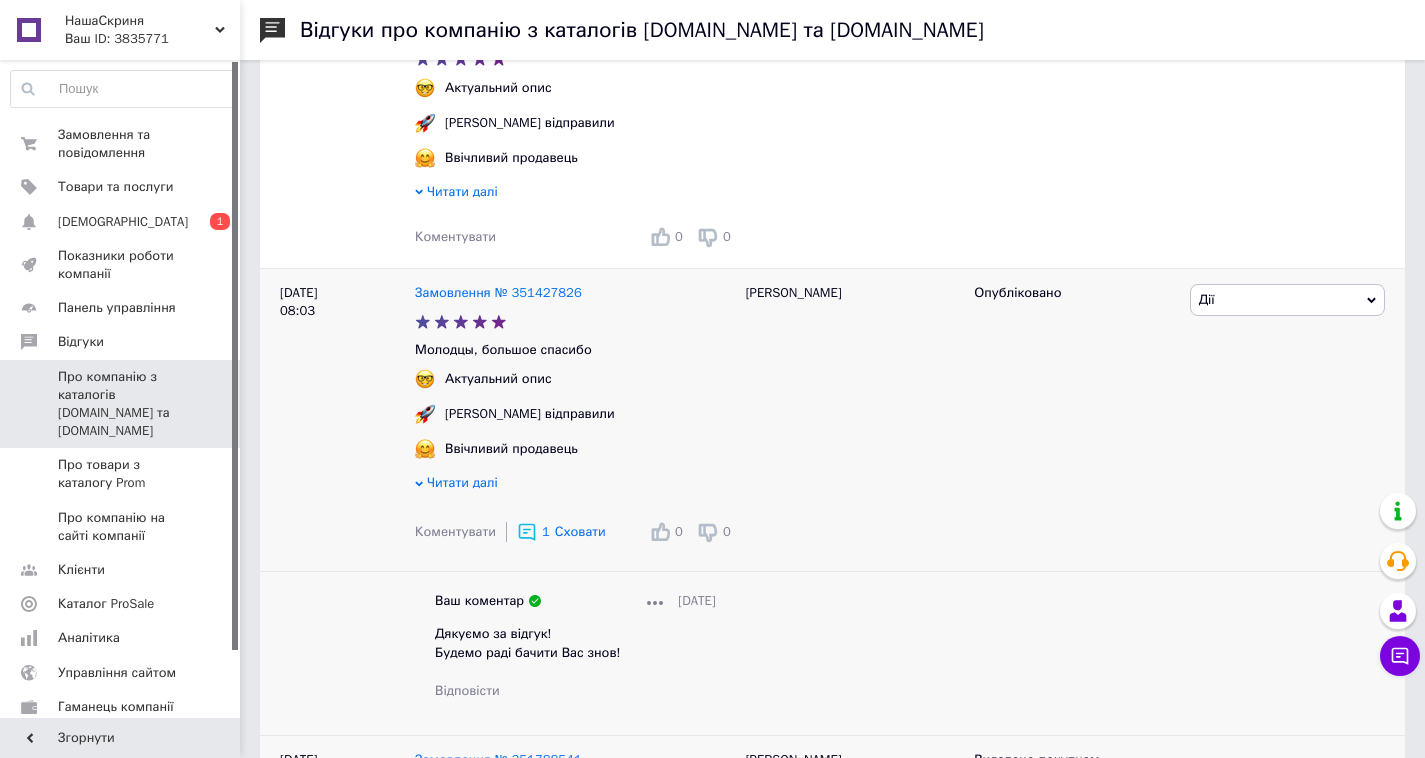 scroll, scrollTop: 300, scrollLeft: 0, axis: vertical 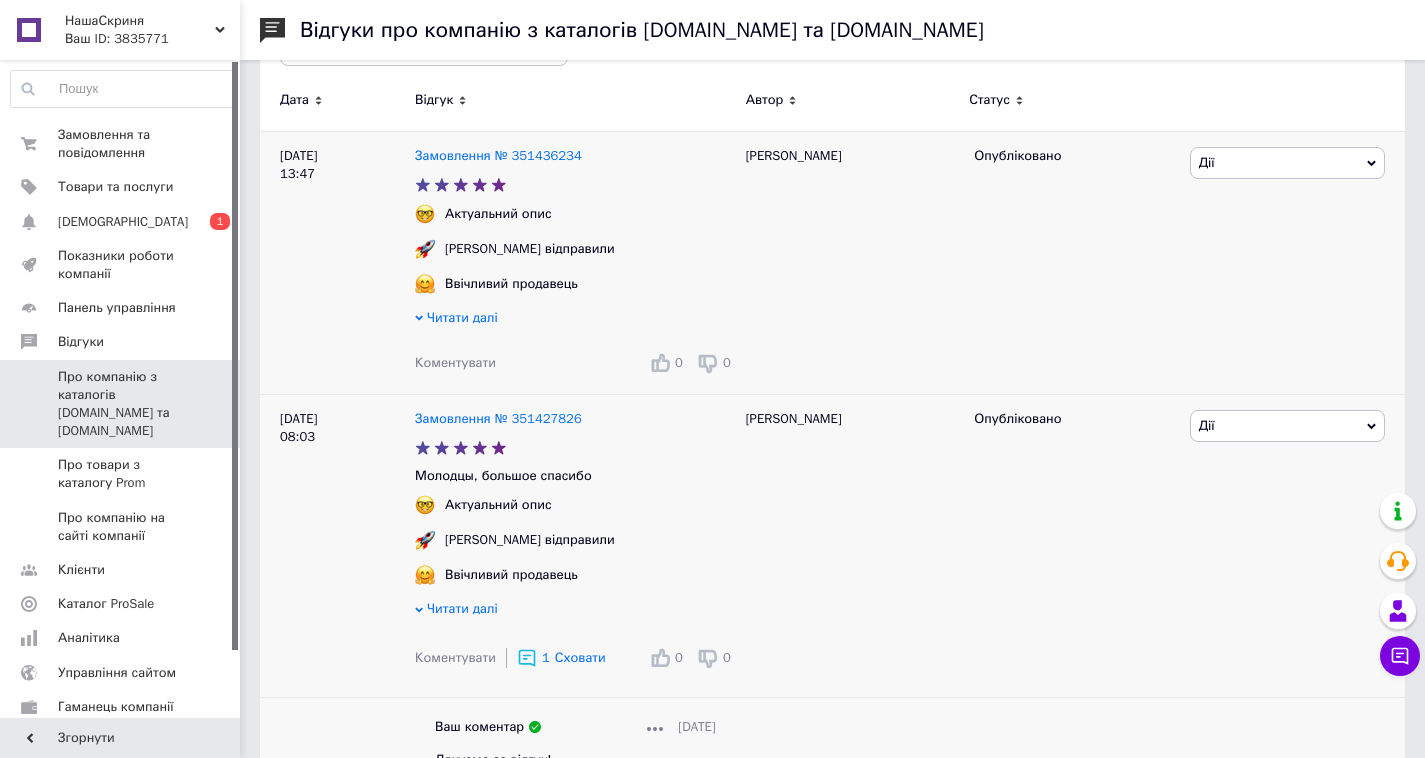 click on "Коментувати" at bounding box center (455, 362) 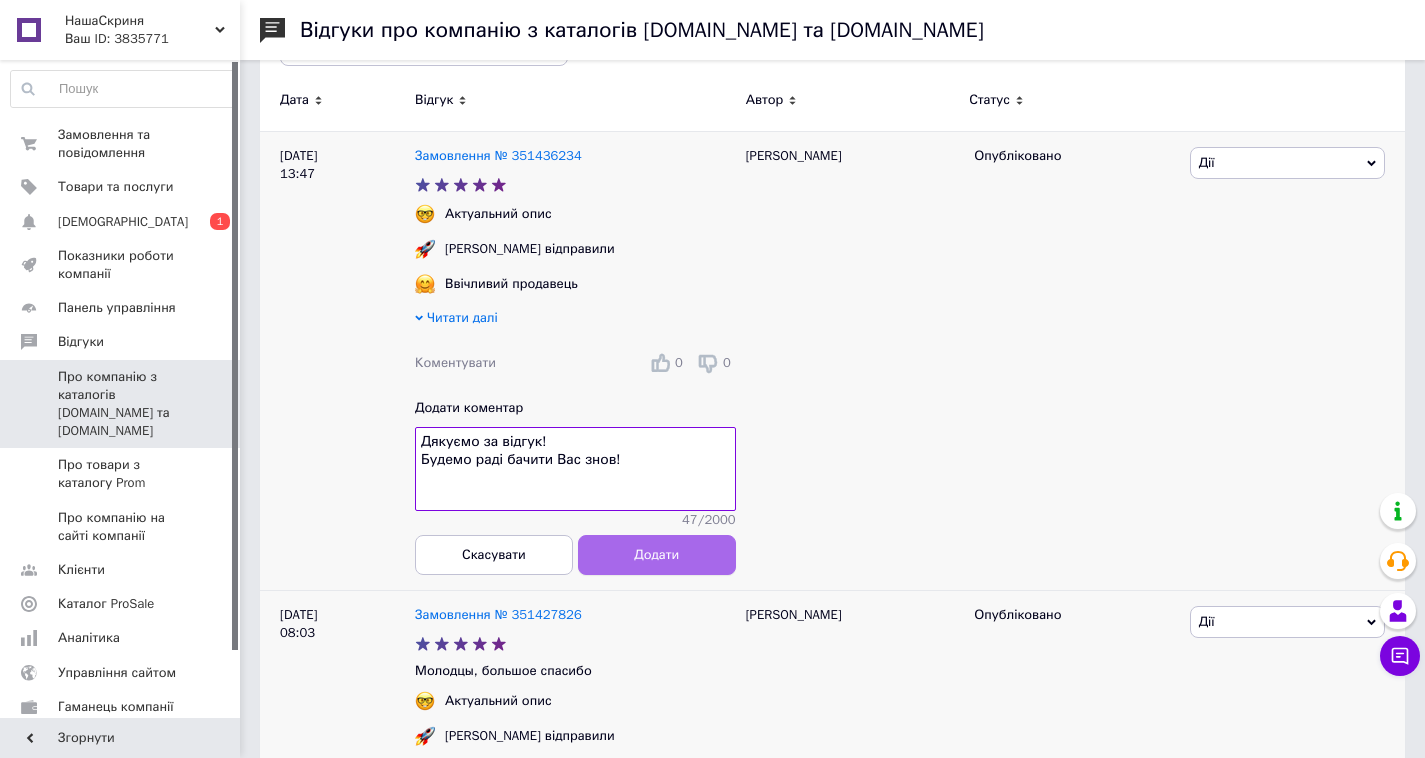 type on "Дякуємо за відгук!
Будемо раді бачити Вас знов!" 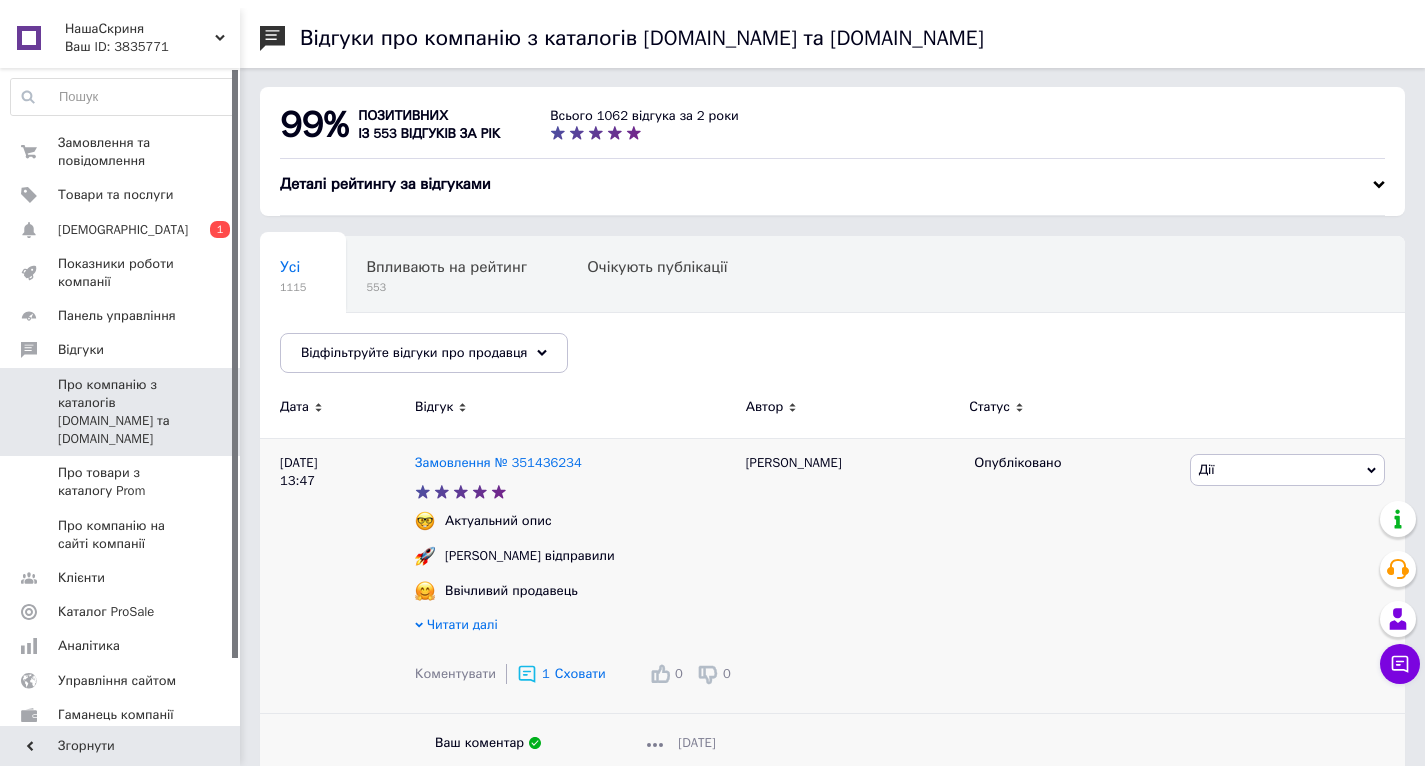 scroll, scrollTop: 0, scrollLeft: 0, axis: both 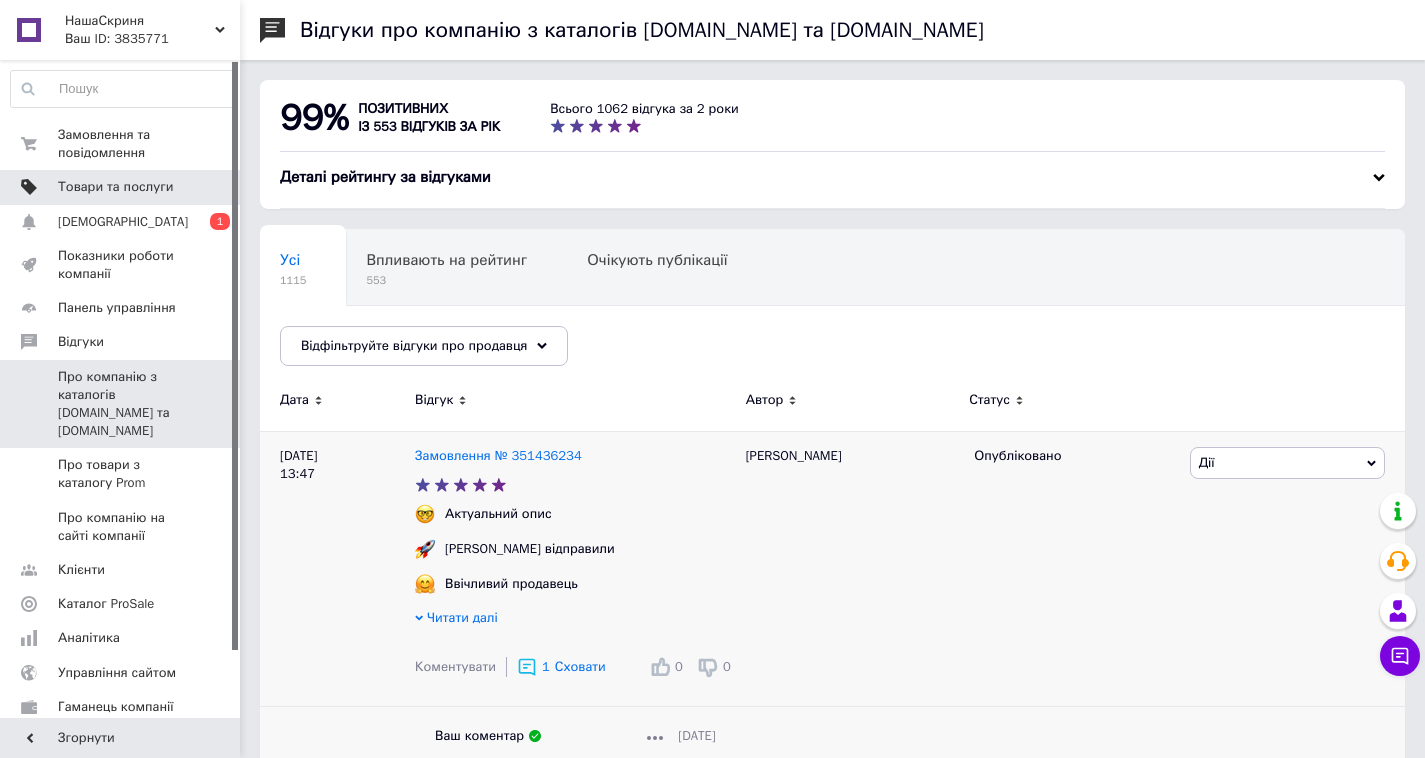 click on "Товари та послуги" at bounding box center [121, 187] 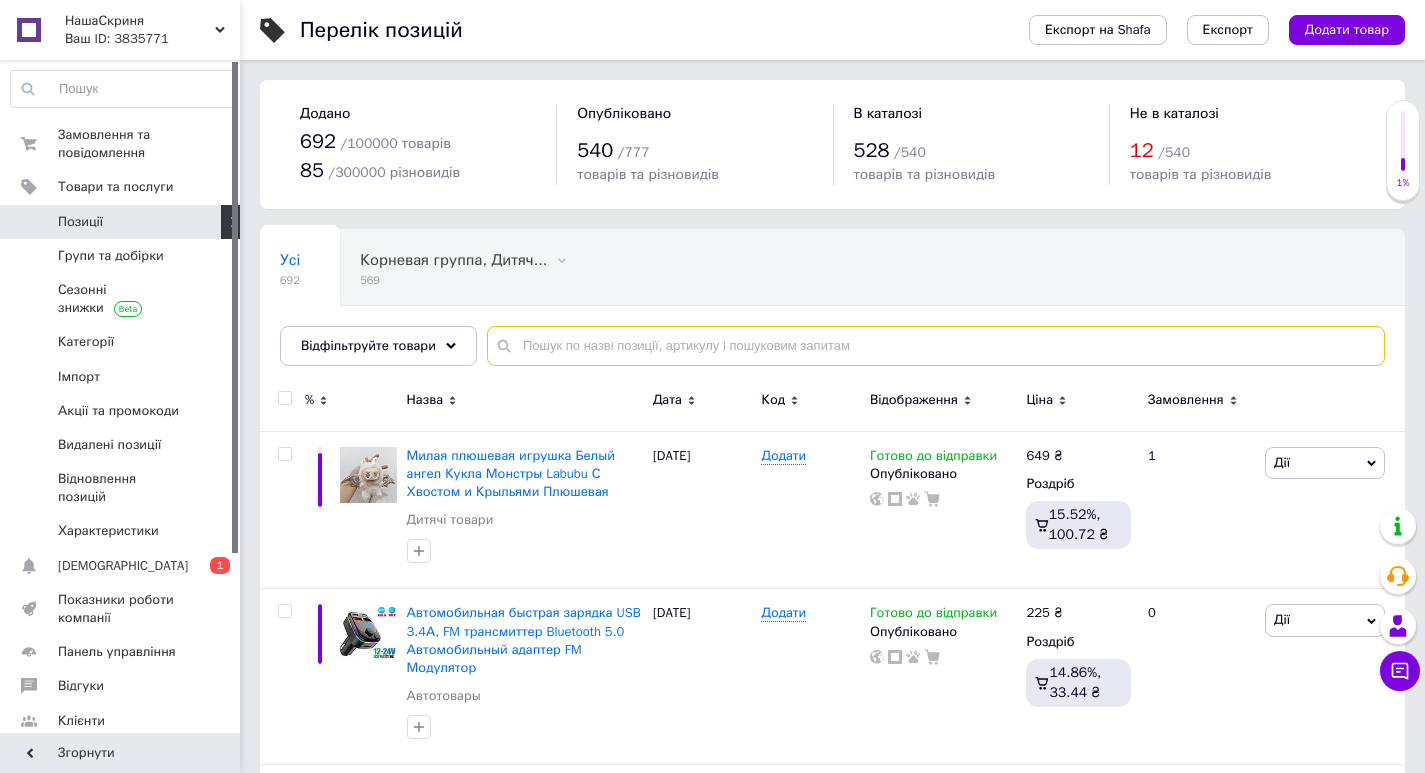 click at bounding box center (936, 346) 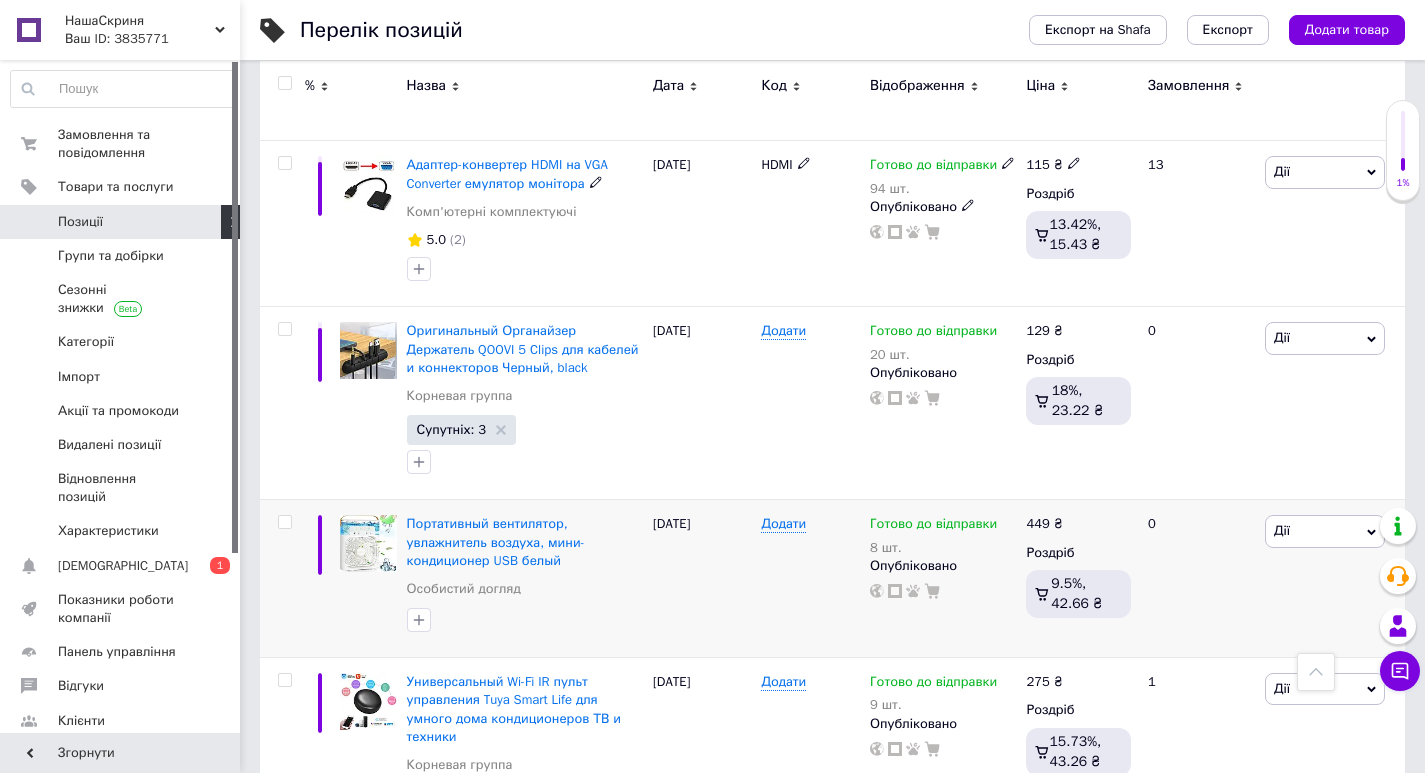 scroll, scrollTop: 700, scrollLeft: 0, axis: vertical 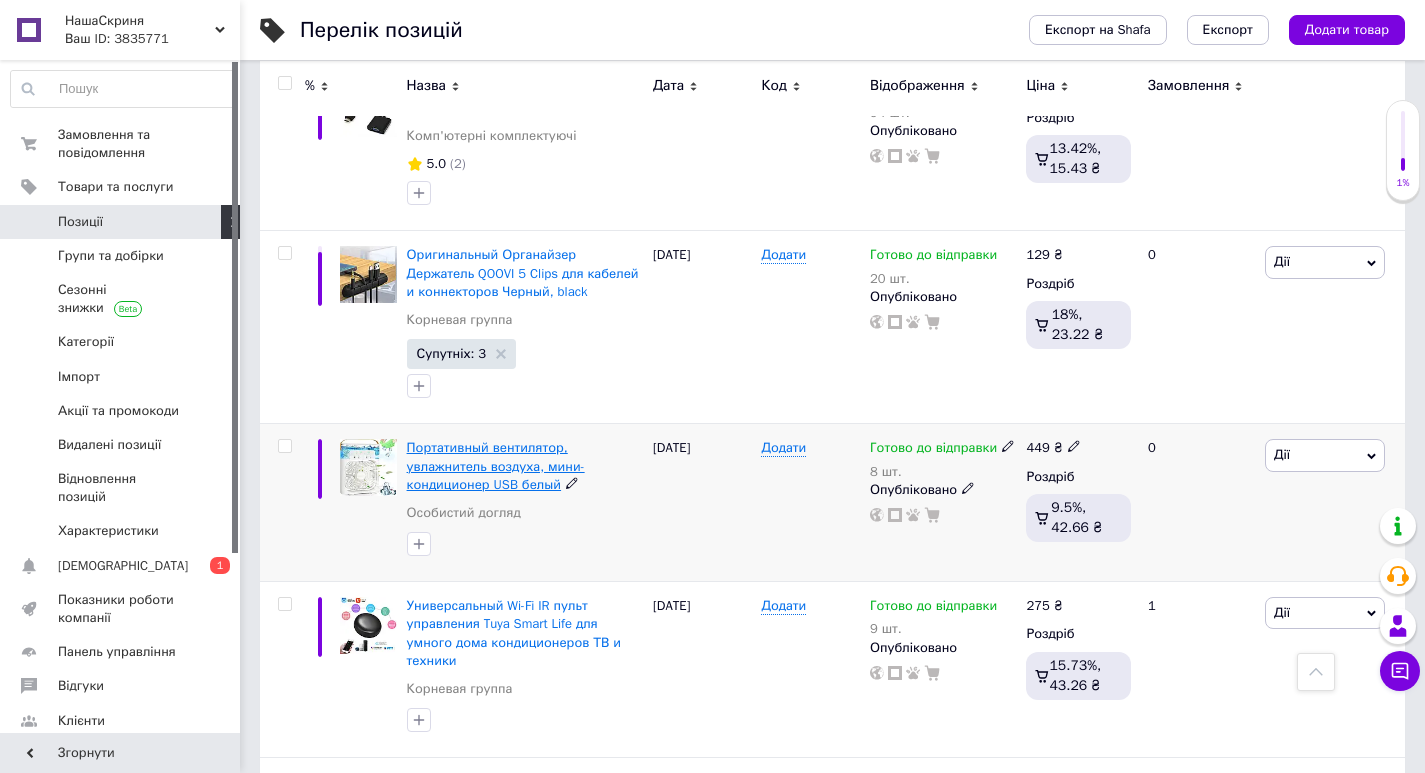 type on "конді" 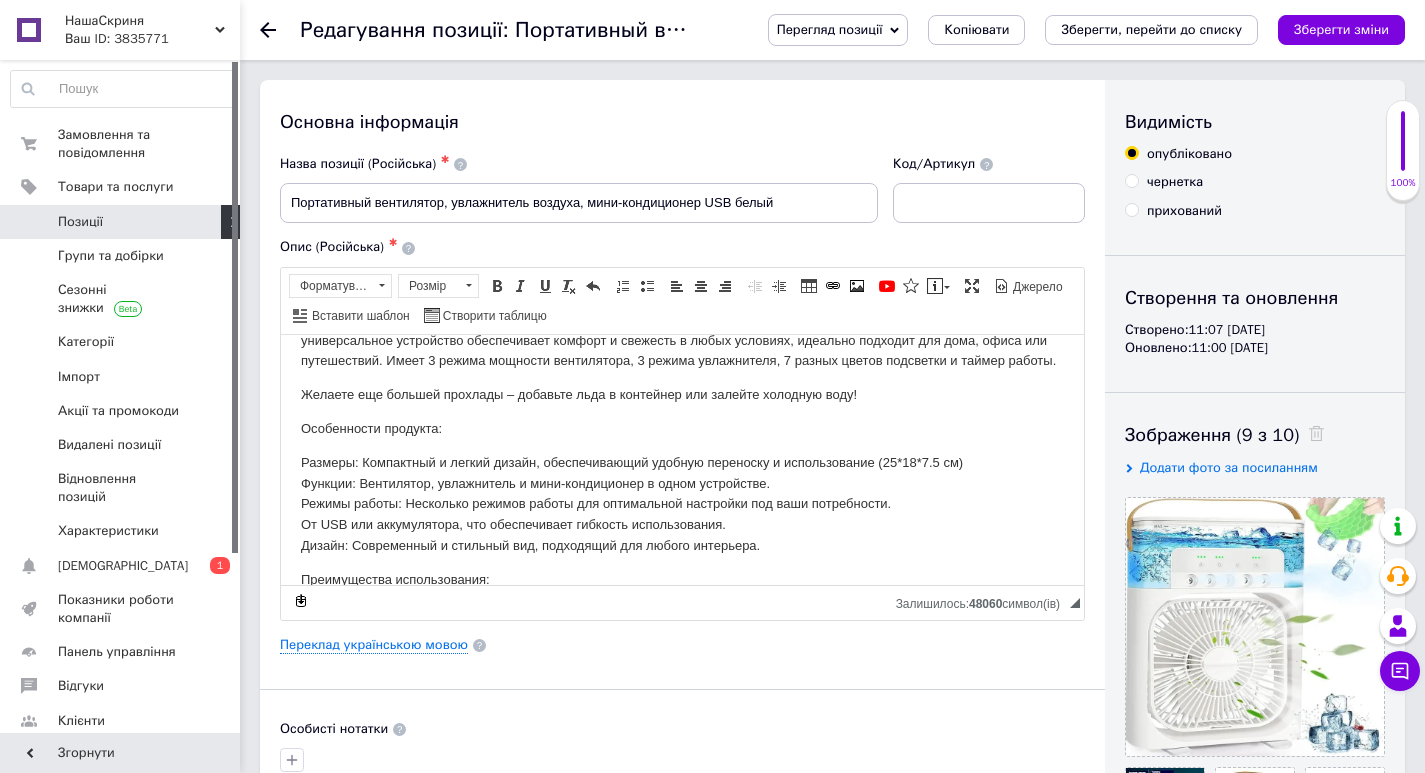 scroll, scrollTop: 100, scrollLeft: 0, axis: vertical 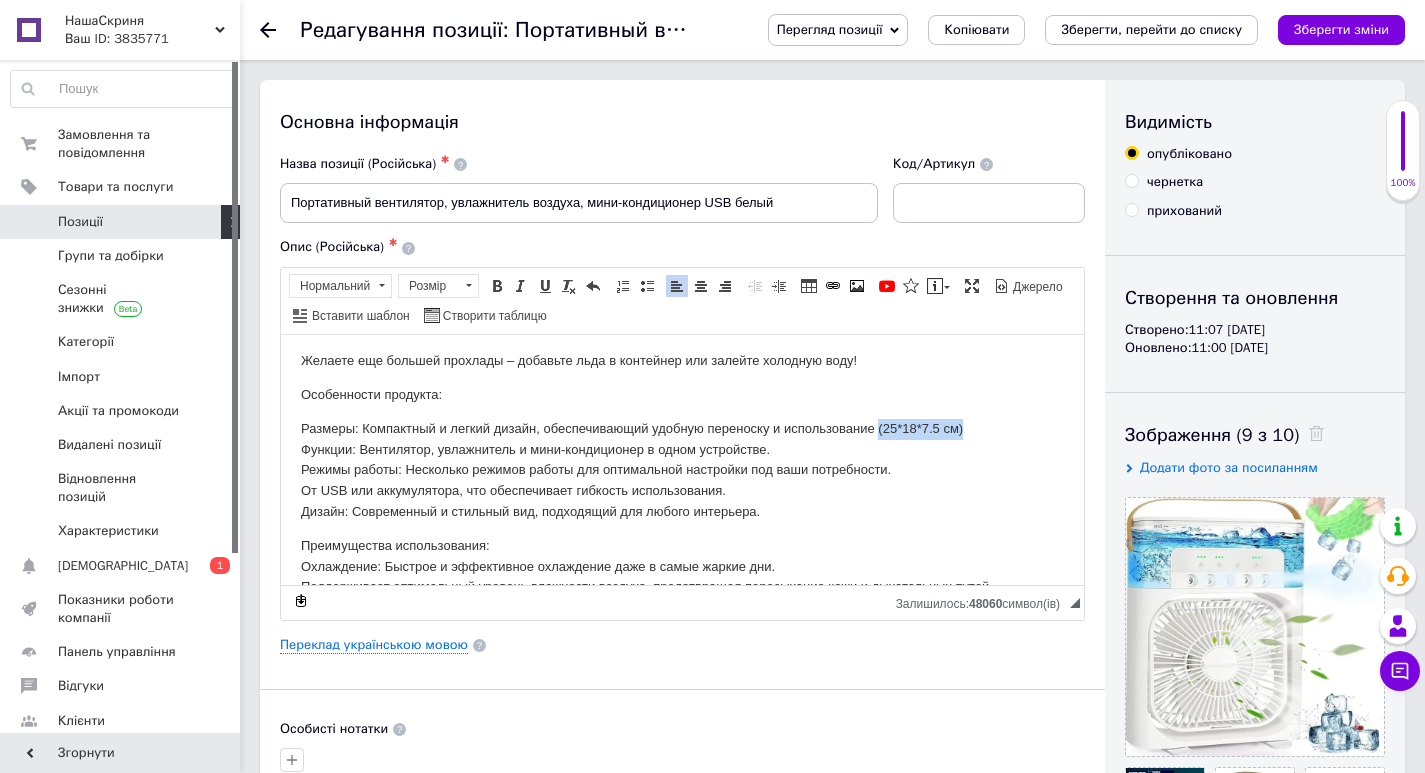 drag, startPoint x: 878, startPoint y: 447, endPoint x: 969, endPoint y: 450, distance: 91.04944 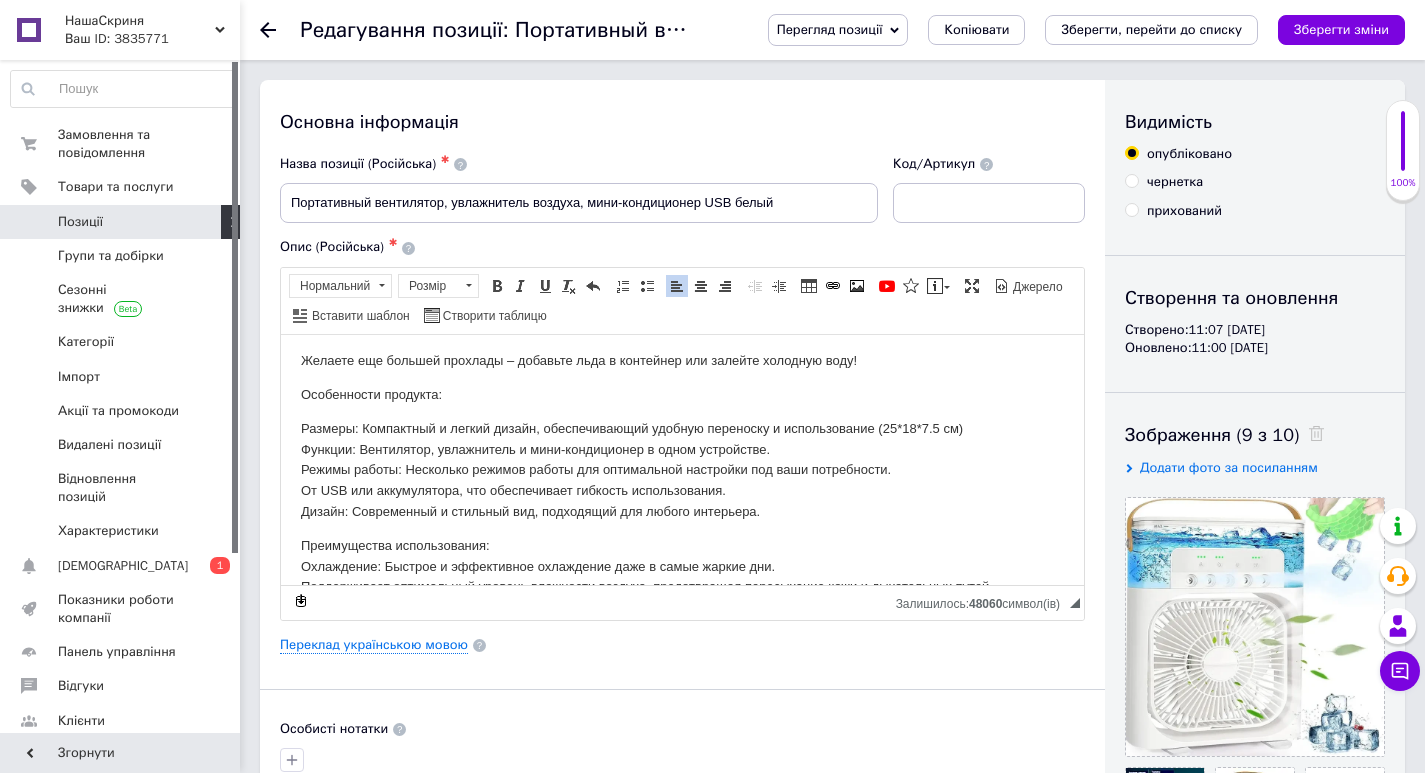 click on "Размеры: Компактный и легкий дизайн, обеспечивающий удобную переноску и использование (25*18*7.5 см) Функции: Вентилятор, увлажнитель и мини-кондиционер в одном устройстве. Режимы работы: Несколько режимов работы для оптимальной настройки под ваши потребности. От USB или аккумулятора, что обеспечивает гибкость использования. Дизайн: Современный и стильный вид, подходящий для любого интерьера." at bounding box center (682, 470) 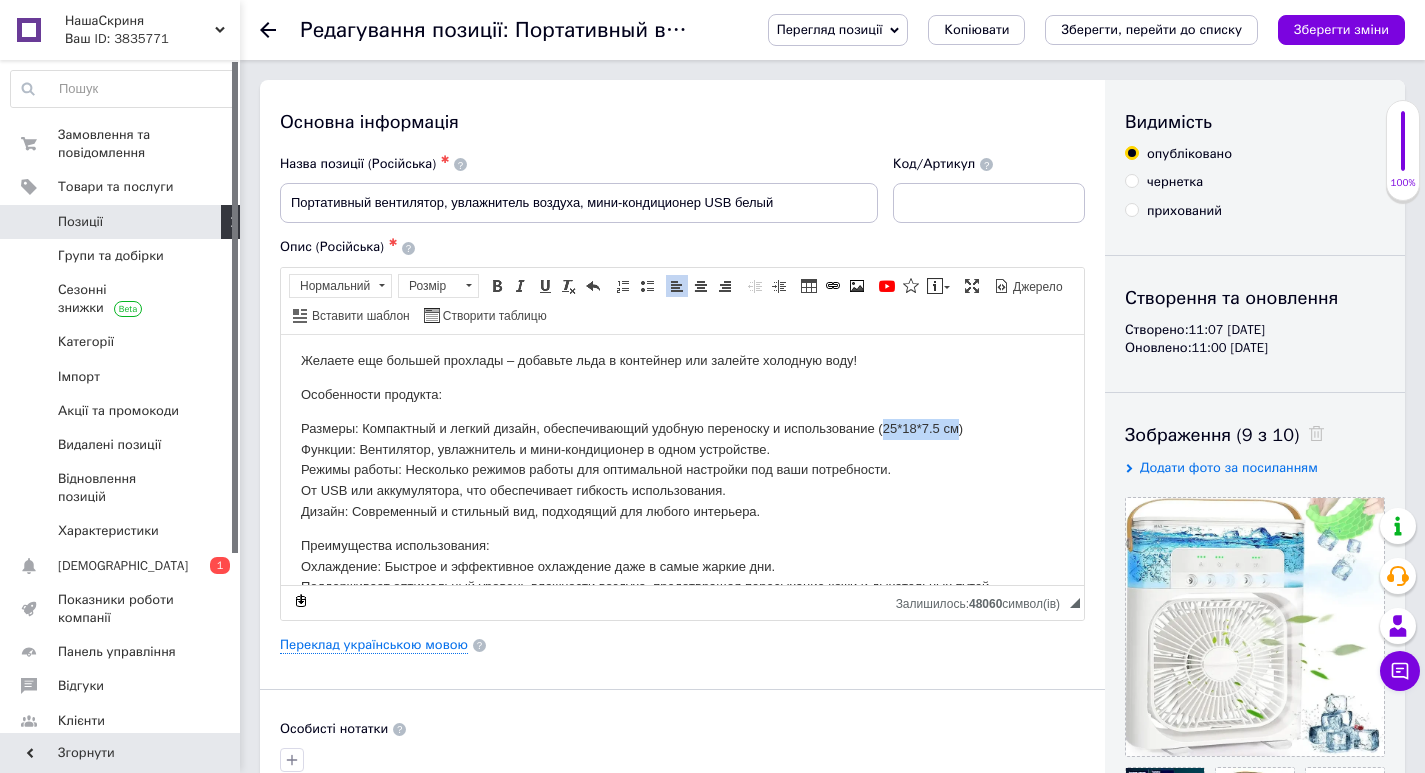 drag, startPoint x: 882, startPoint y: 449, endPoint x: 956, endPoint y: 448, distance: 74.00676 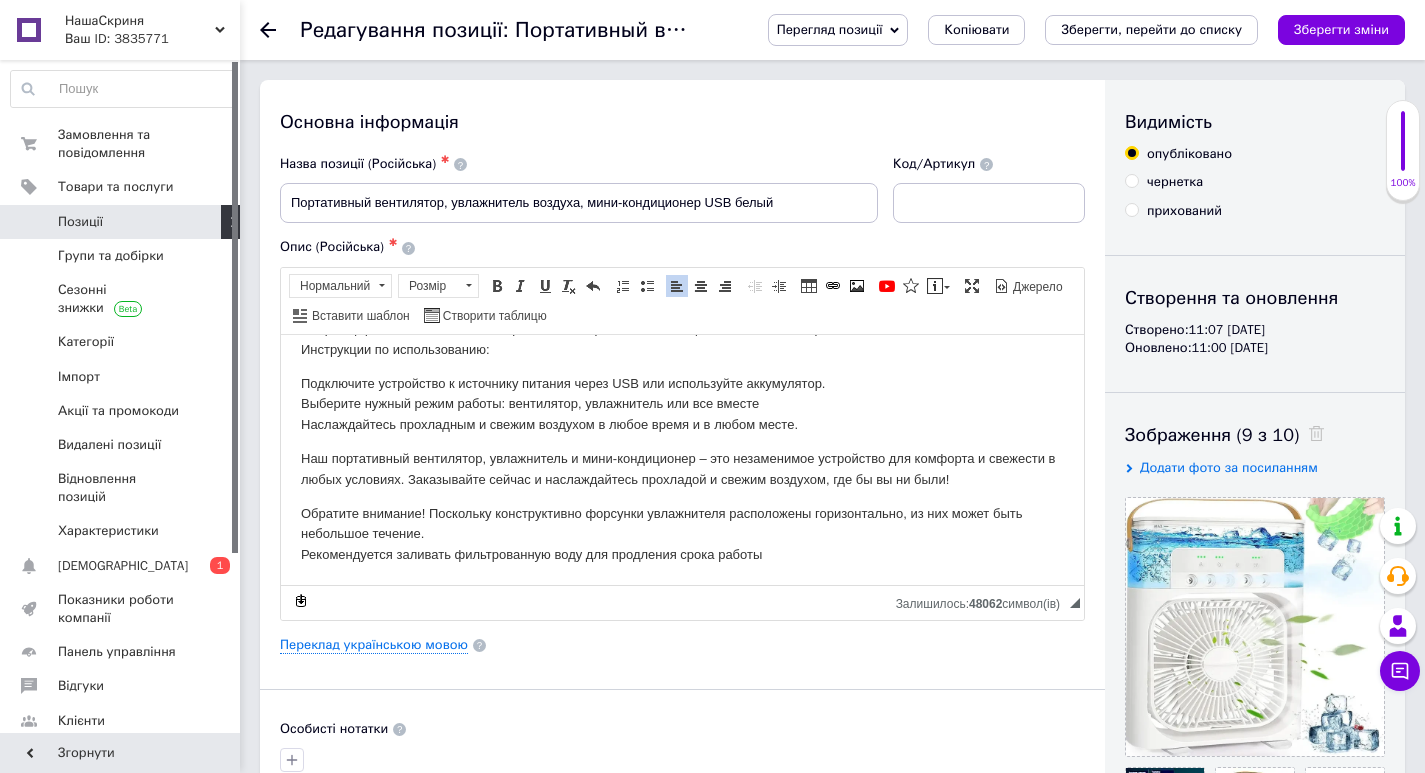 scroll, scrollTop: 100, scrollLeft: 0, axis: vertical 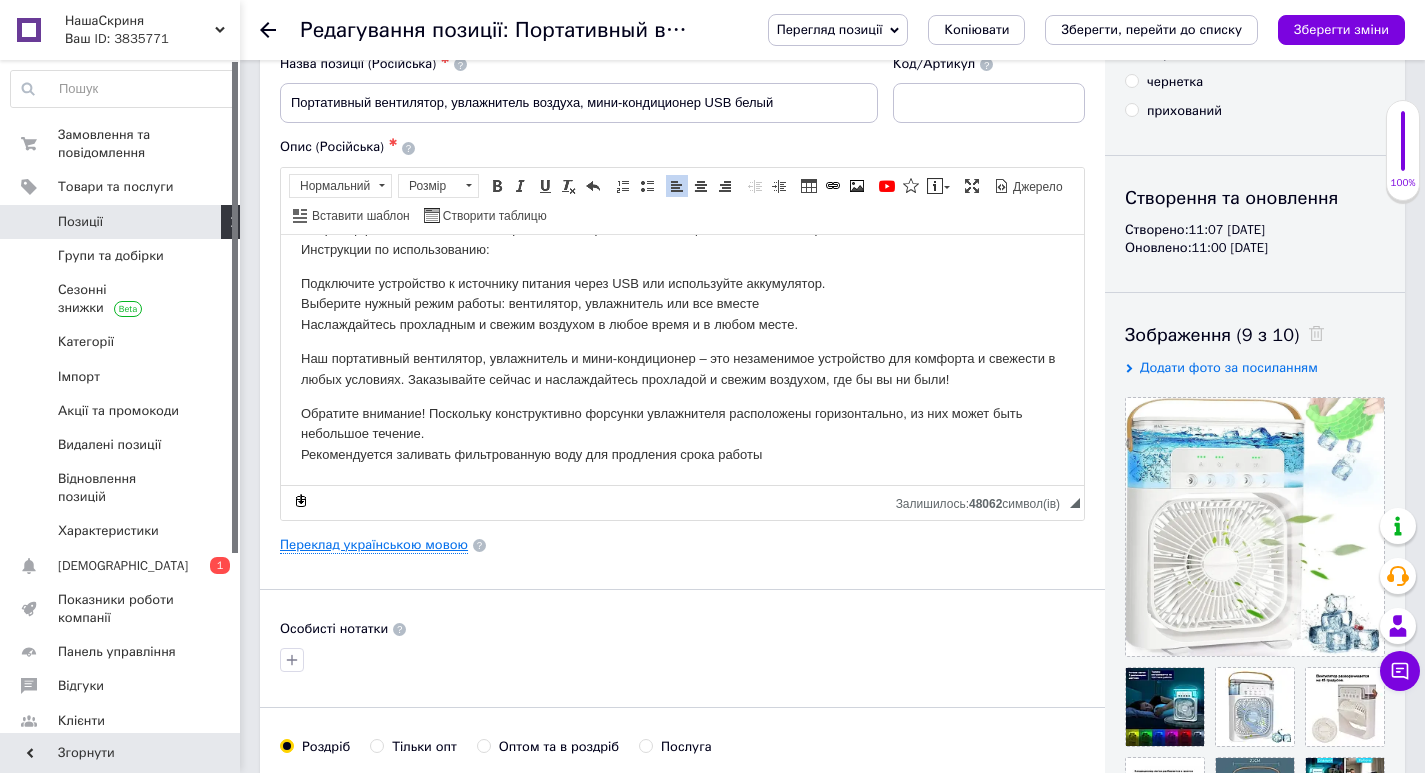 click on "Переклад українською мовою" at bounding box center (374, 545) 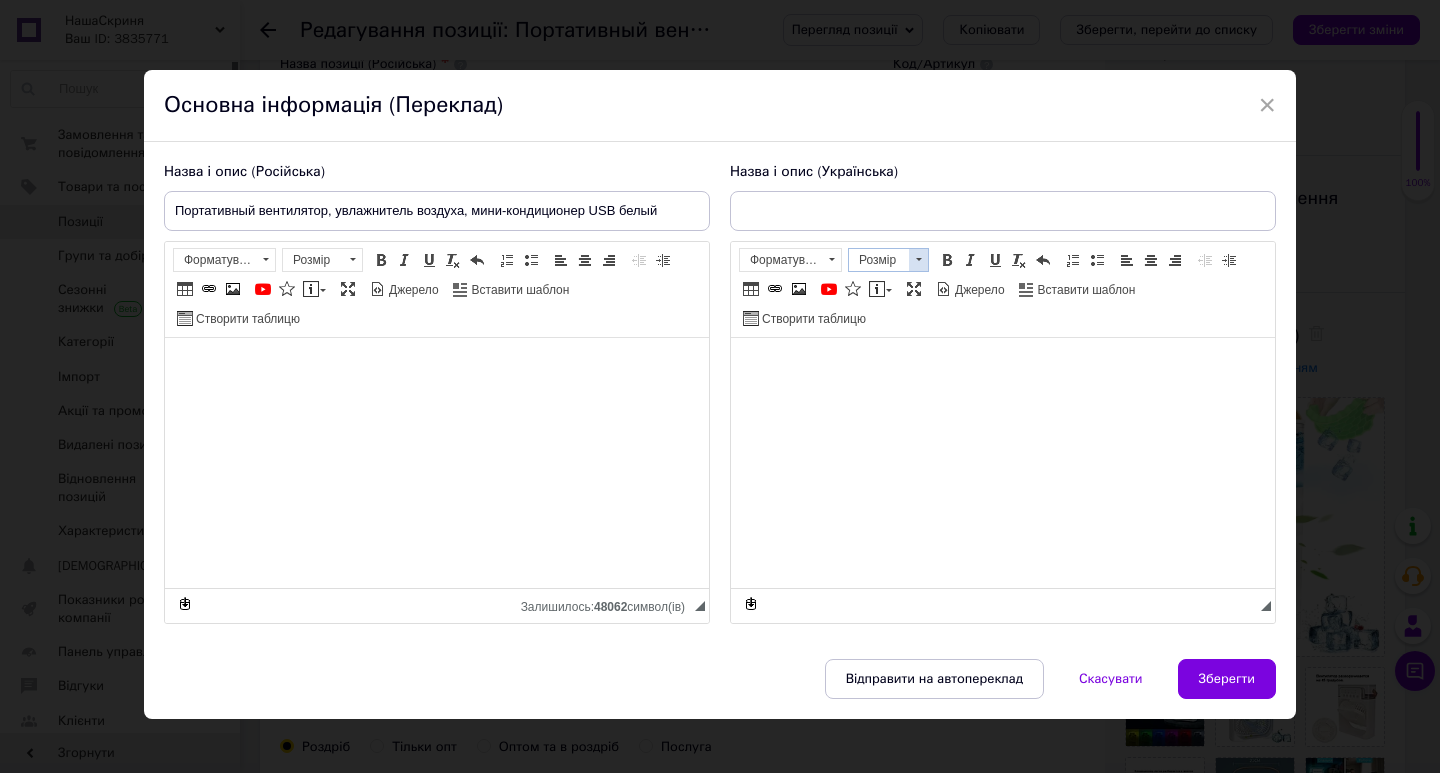 type on "Портативний вентилятор, зволожувач повітря, міні-кондиціонер USB Білий" 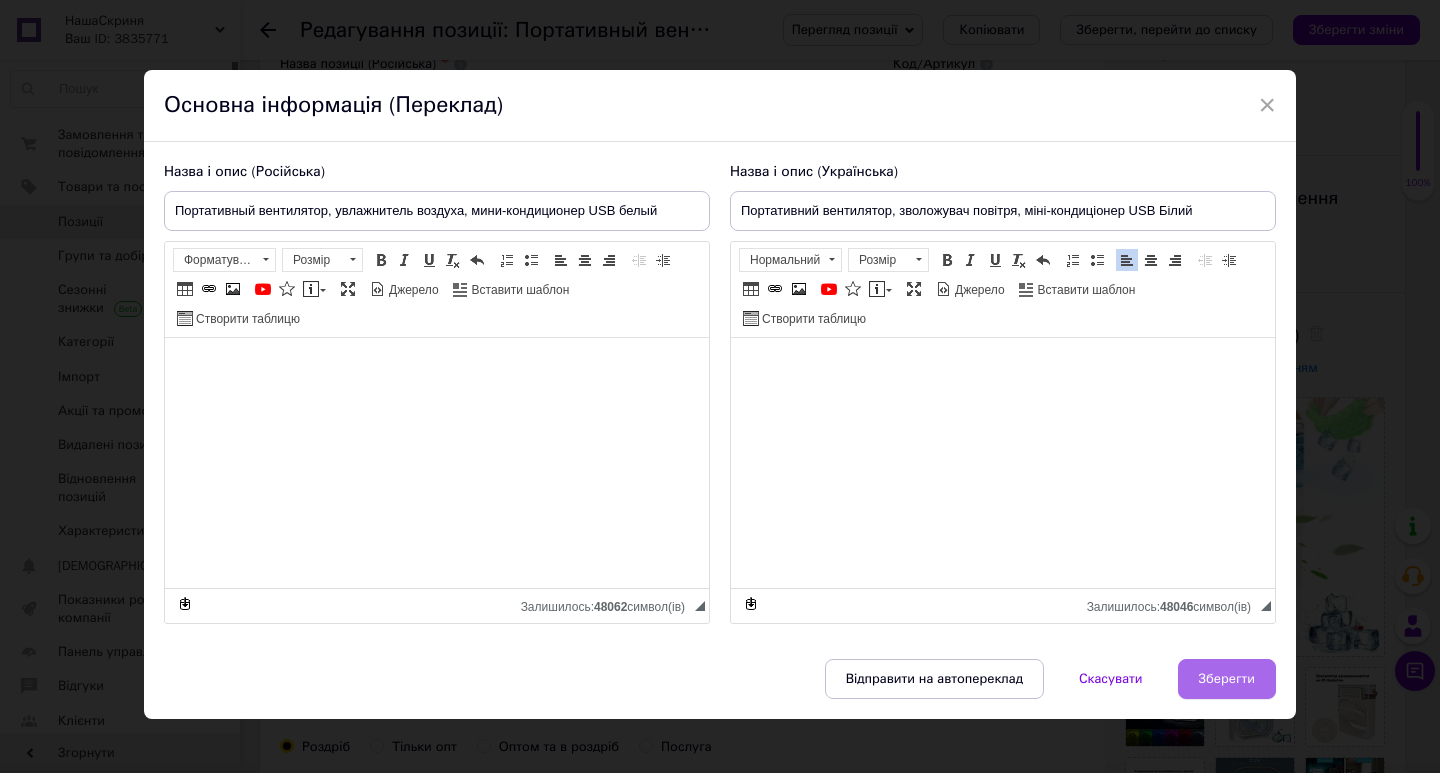 click on "Зберегти" at bounding box center [1227, 679] 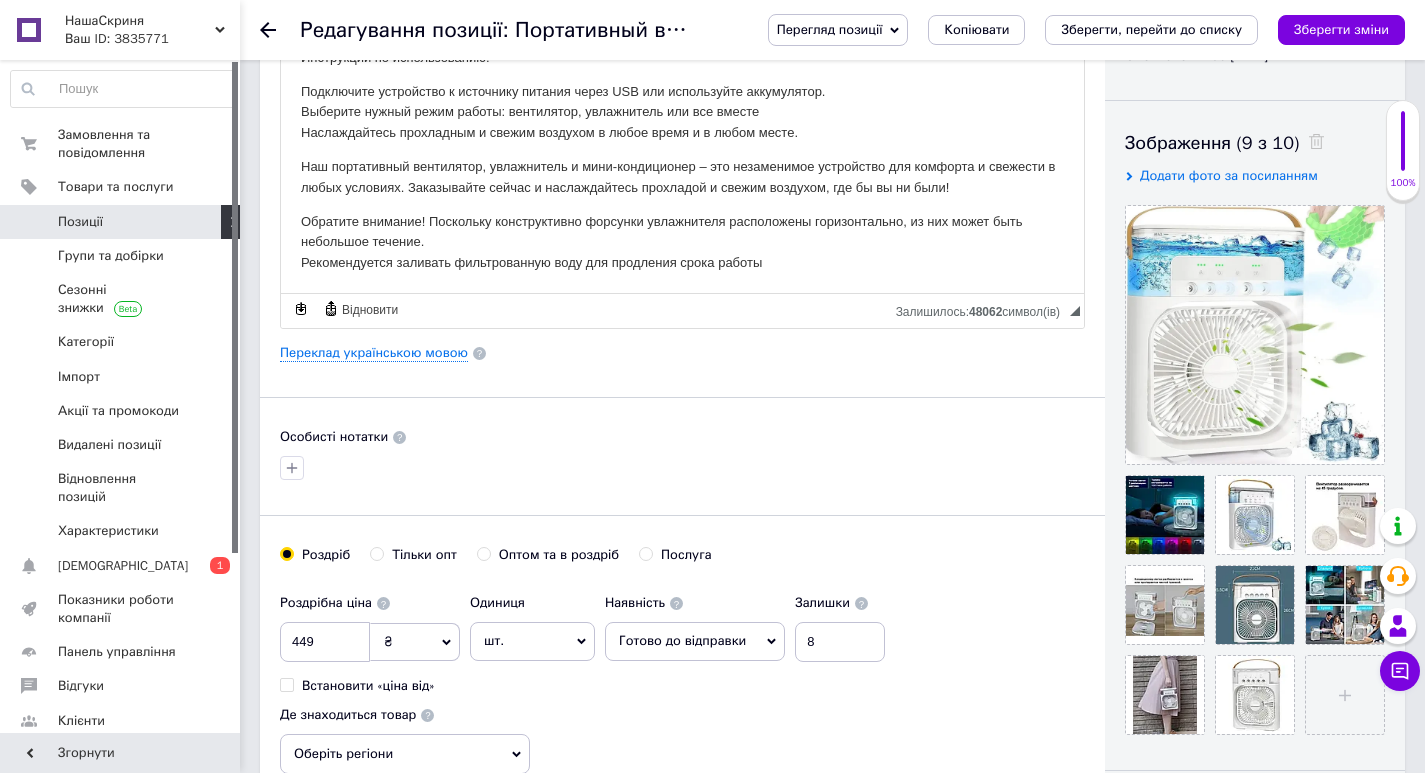 scroll, scrollTop: 300, scrollLeft: 0, axis: vertical 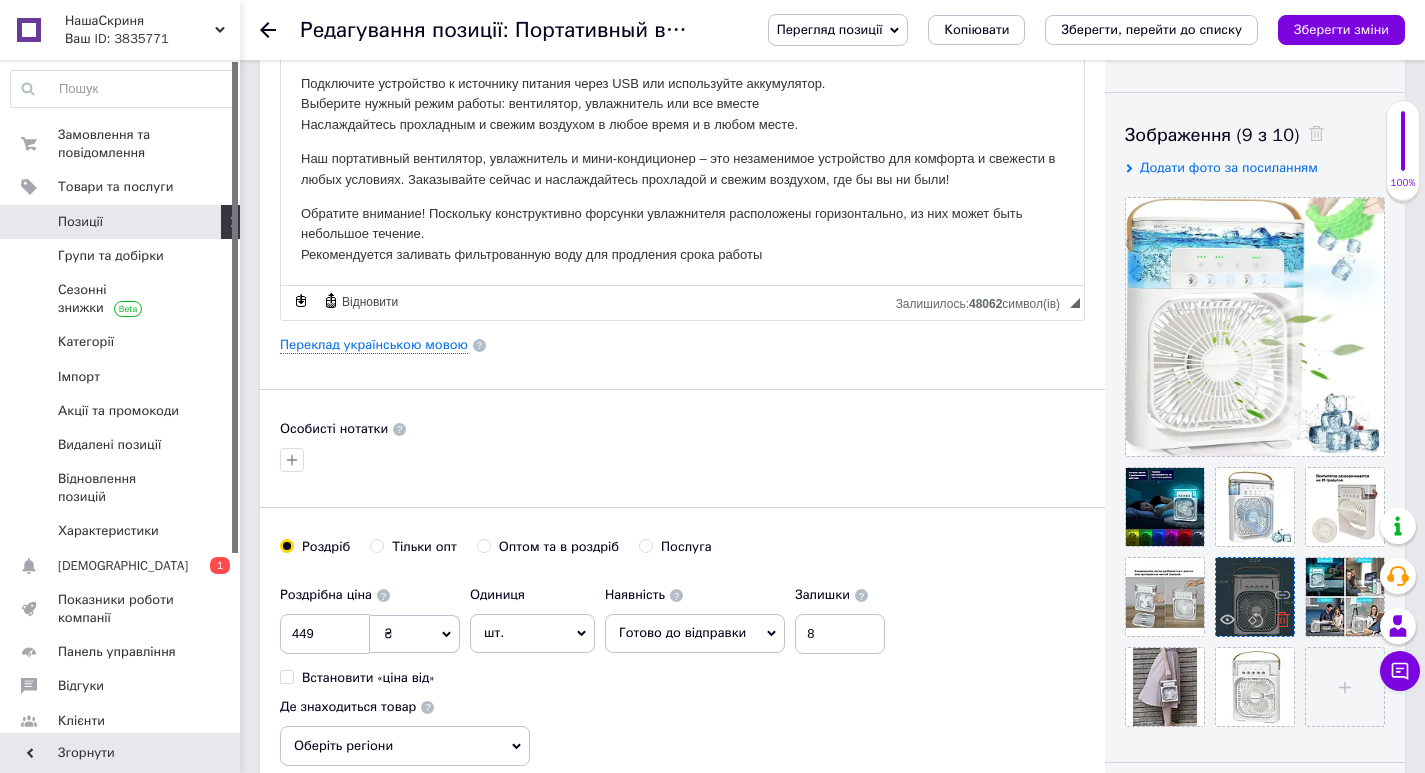 click 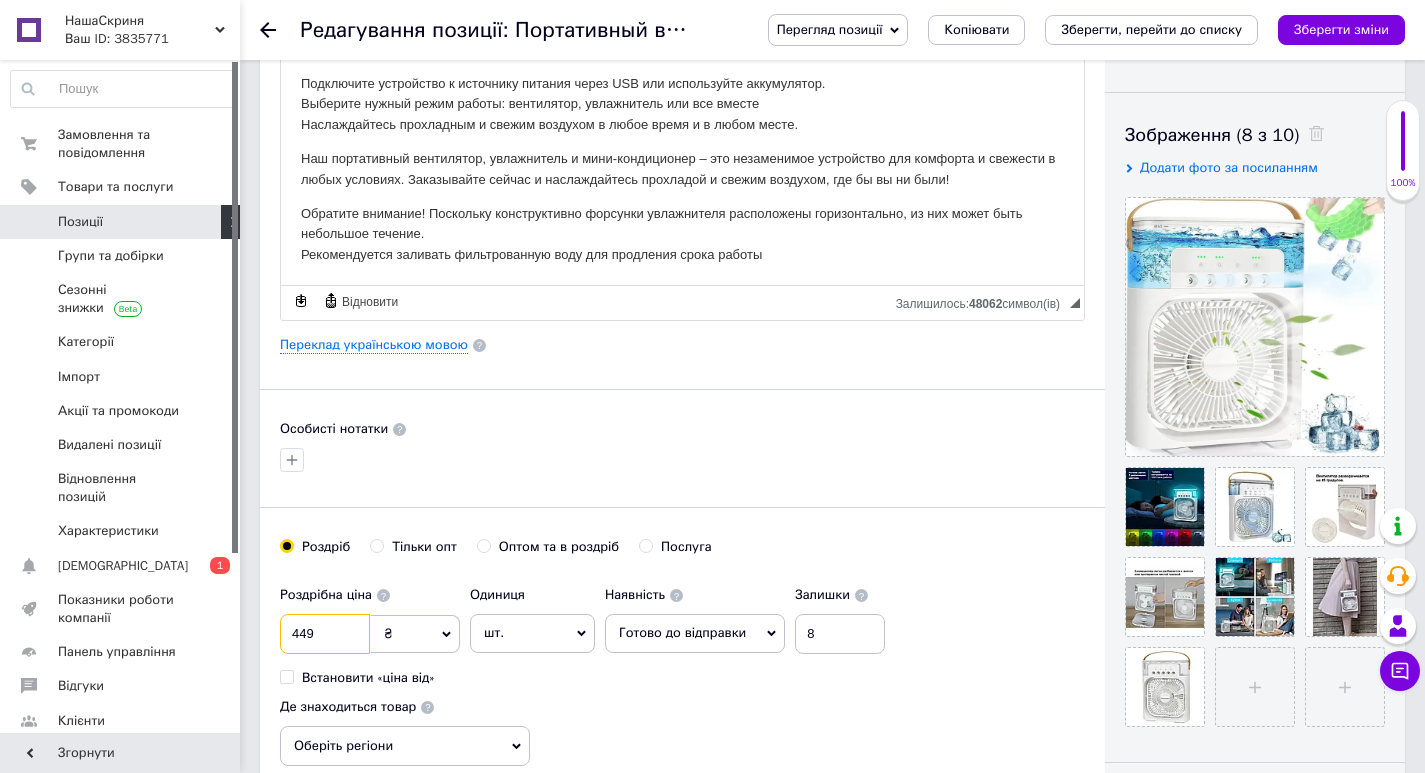 drag, startPoint x: 305, startPoint y: 631, endPoint x: 289, endPoint y: 631, distance: 16 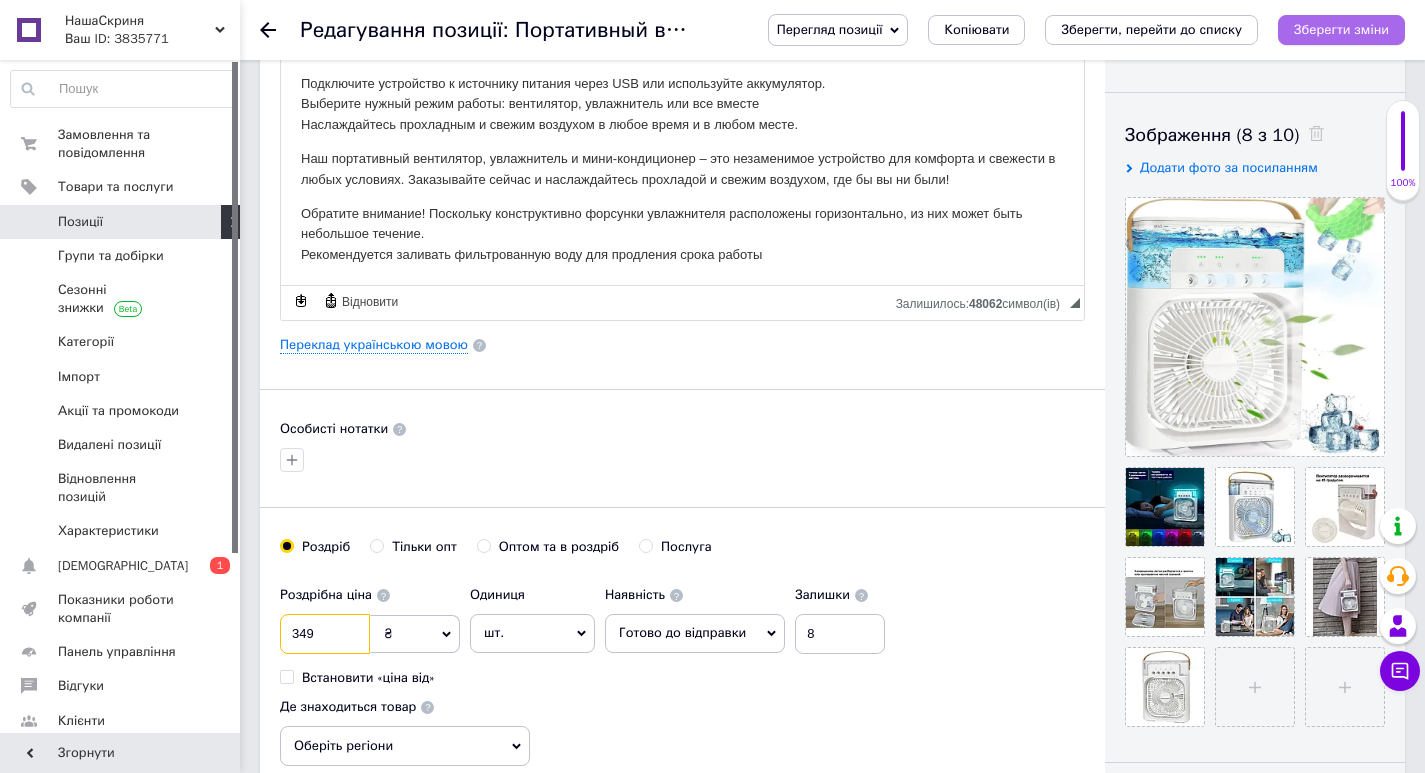 type on "349" 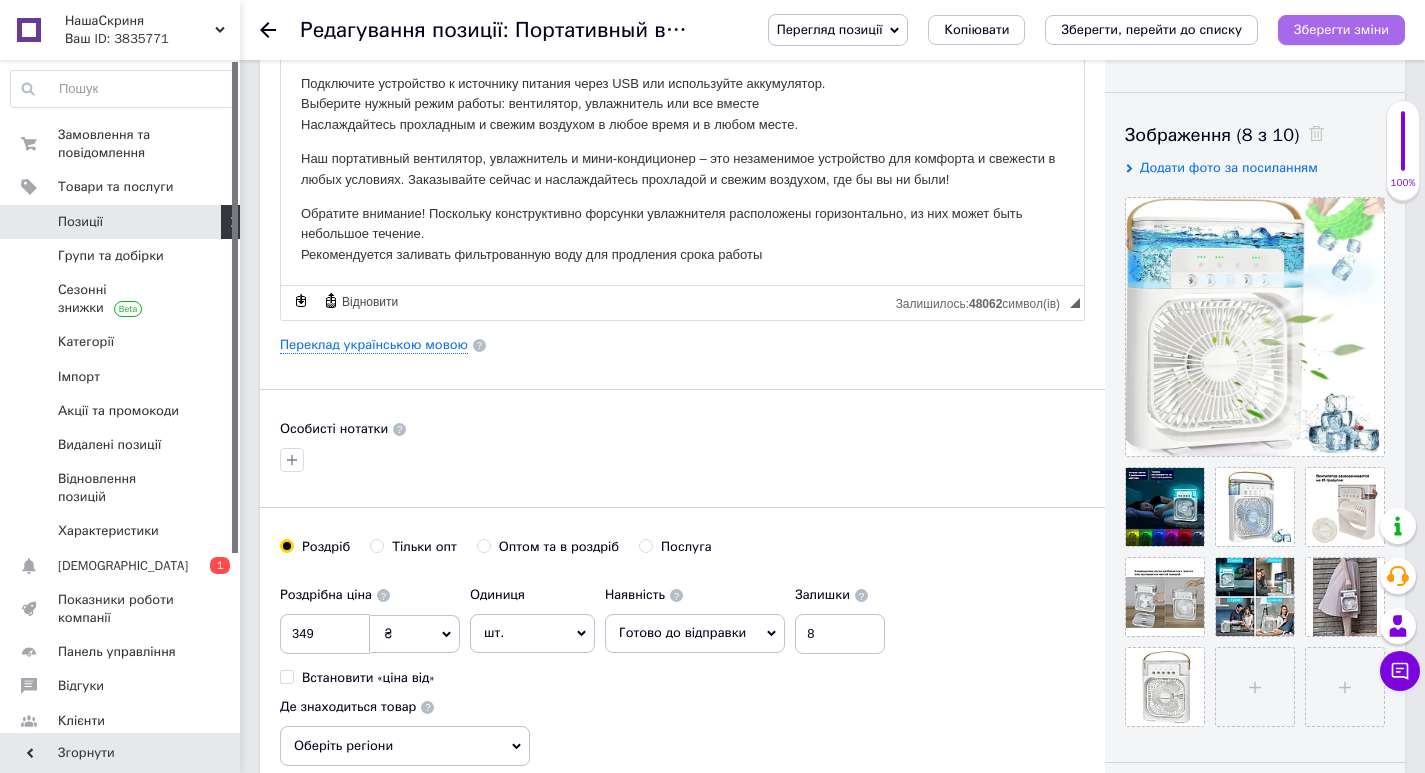 click on "Зберегти зміни" at bounding box center (1341, 29) 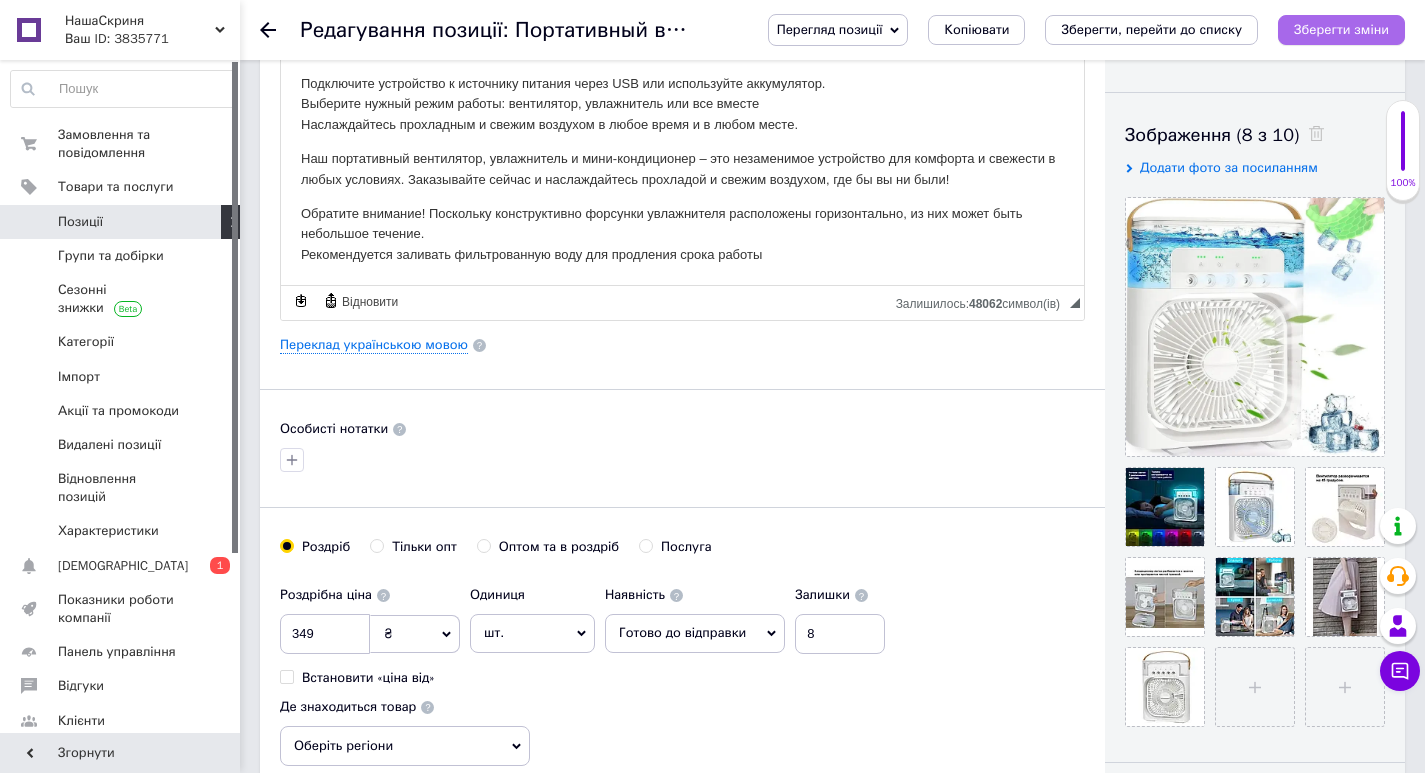 click on "Зберегти зміни" at bounding box center (1341, 29) 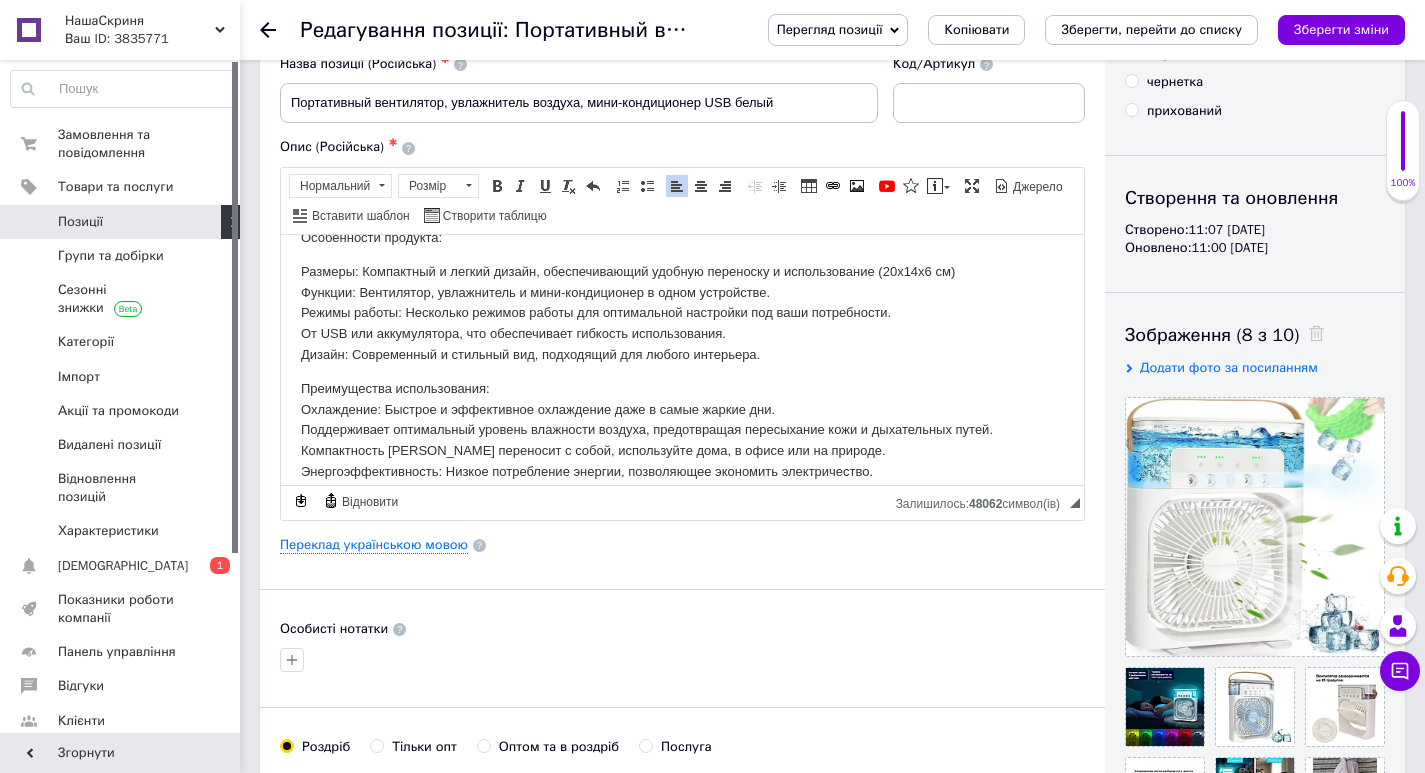 scroll, scrollTop: 122, scrollLeft: 0, axis: vertical 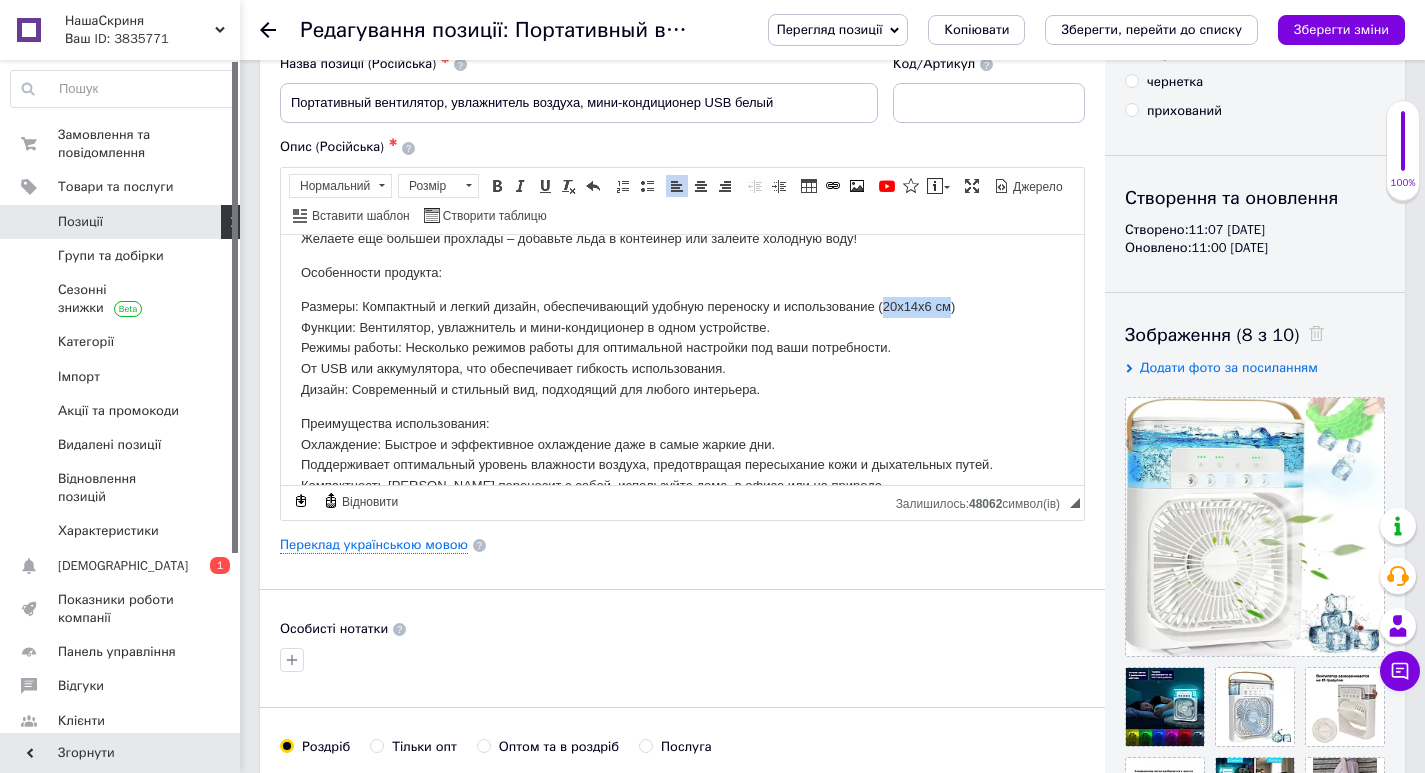 drag, startPoint x: 882, startPoint y: 326, endPoint x: 952, endPoint y: 327, distance: 70.00714 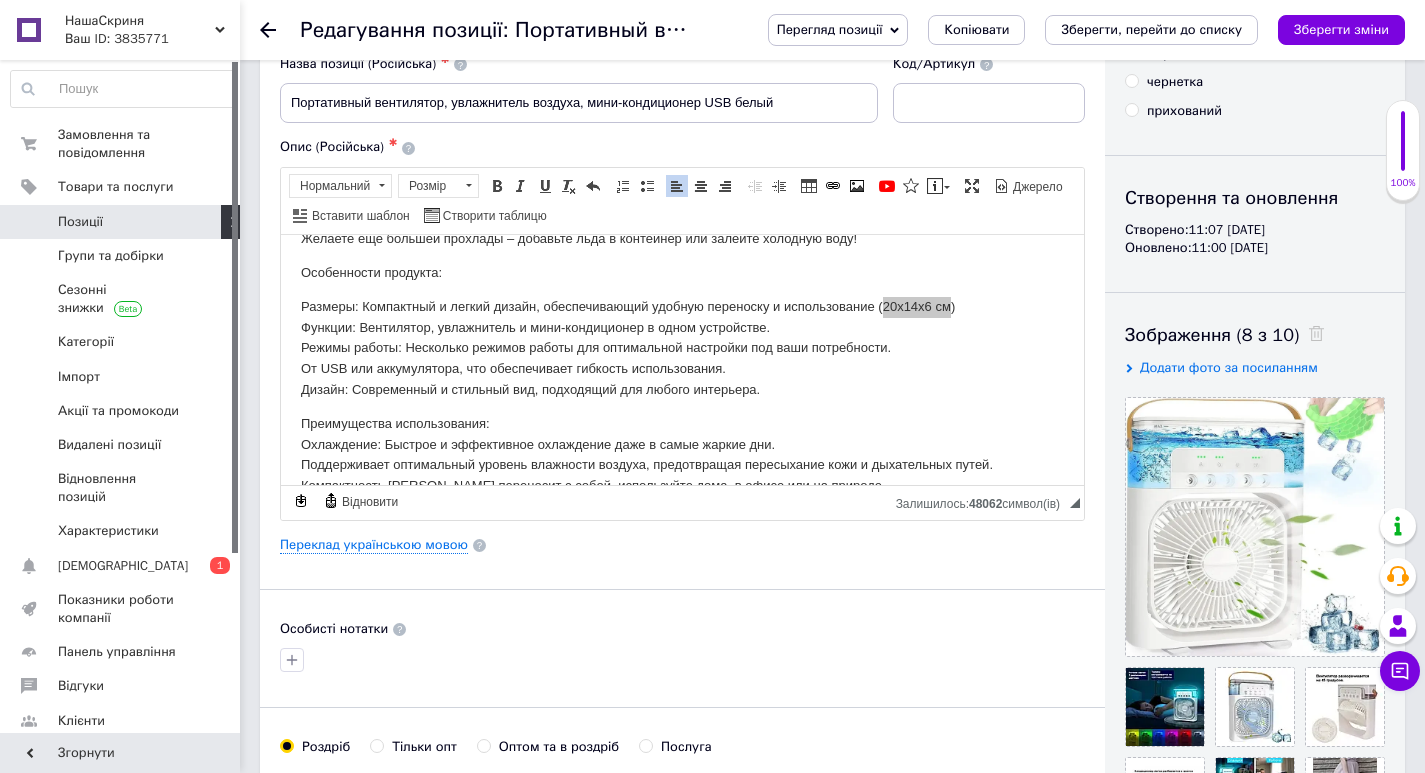 click on "Замовлення та повідомлення 0 0 Товари та послуги Позиції Групи та добірки Сезонні знижки Категорії Імпорт Акції та промокоди Видалені позиції Відновлення позицій Характеристики Сповіщення 0 1 Показники роботи компанії Панель управління Відгуки Клієнти Каталог ProSale Аналітика Управління сайтом Гаманець компанії [PERSON_NAME] Тарифи та рахунки Prom топ" at bounding box center [123, 399] 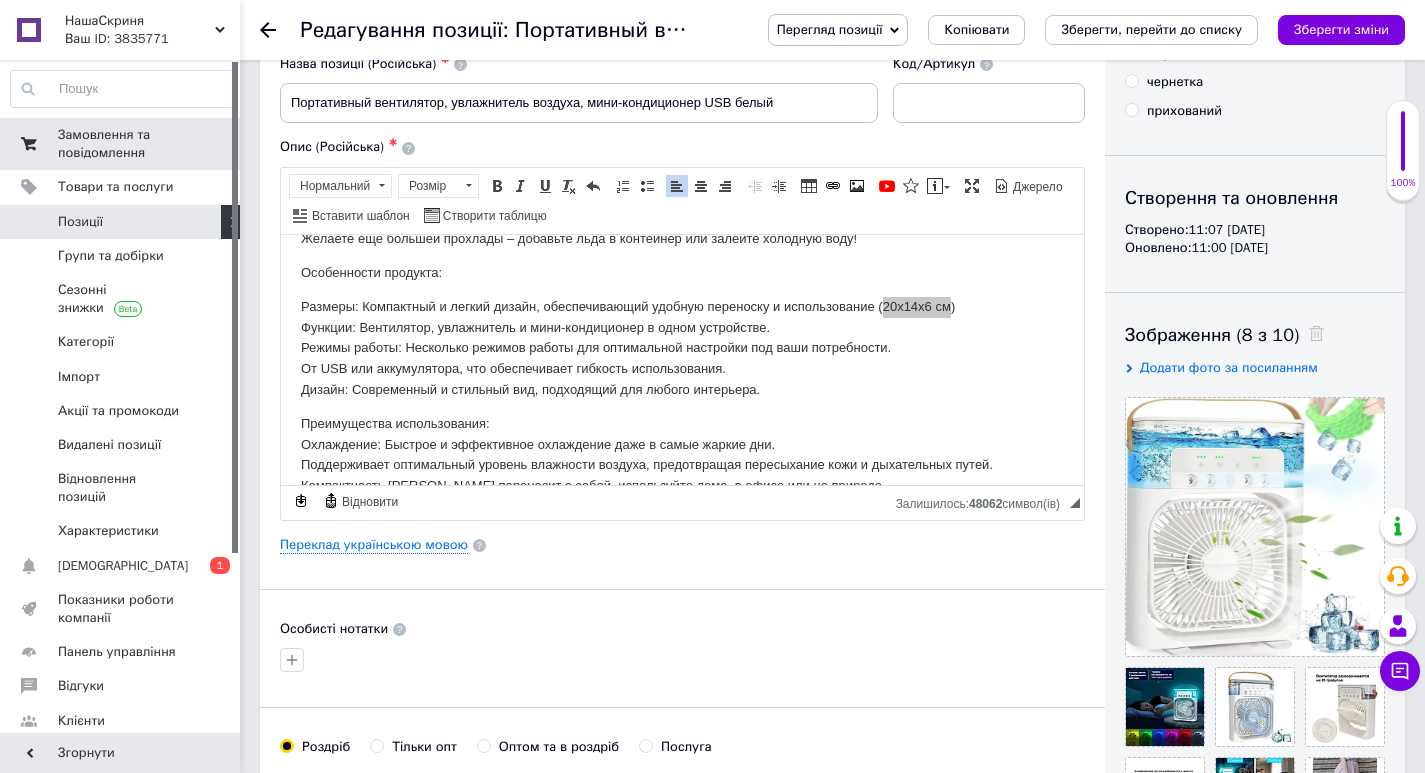 click on "Замовлення та повідомлення" at bounding box center [121, 144] 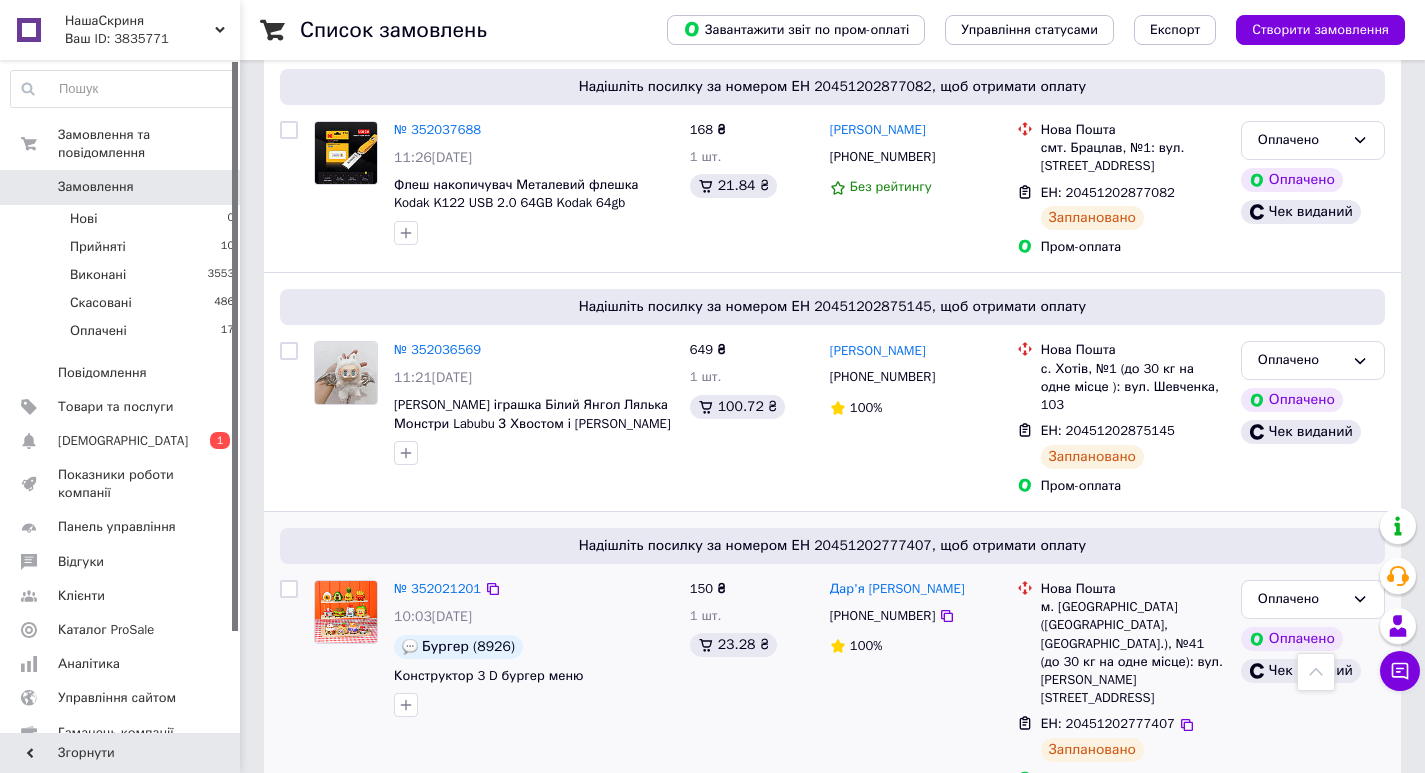 scroll, scrollTop: 200, scrollLeft: 0, axis: vertical 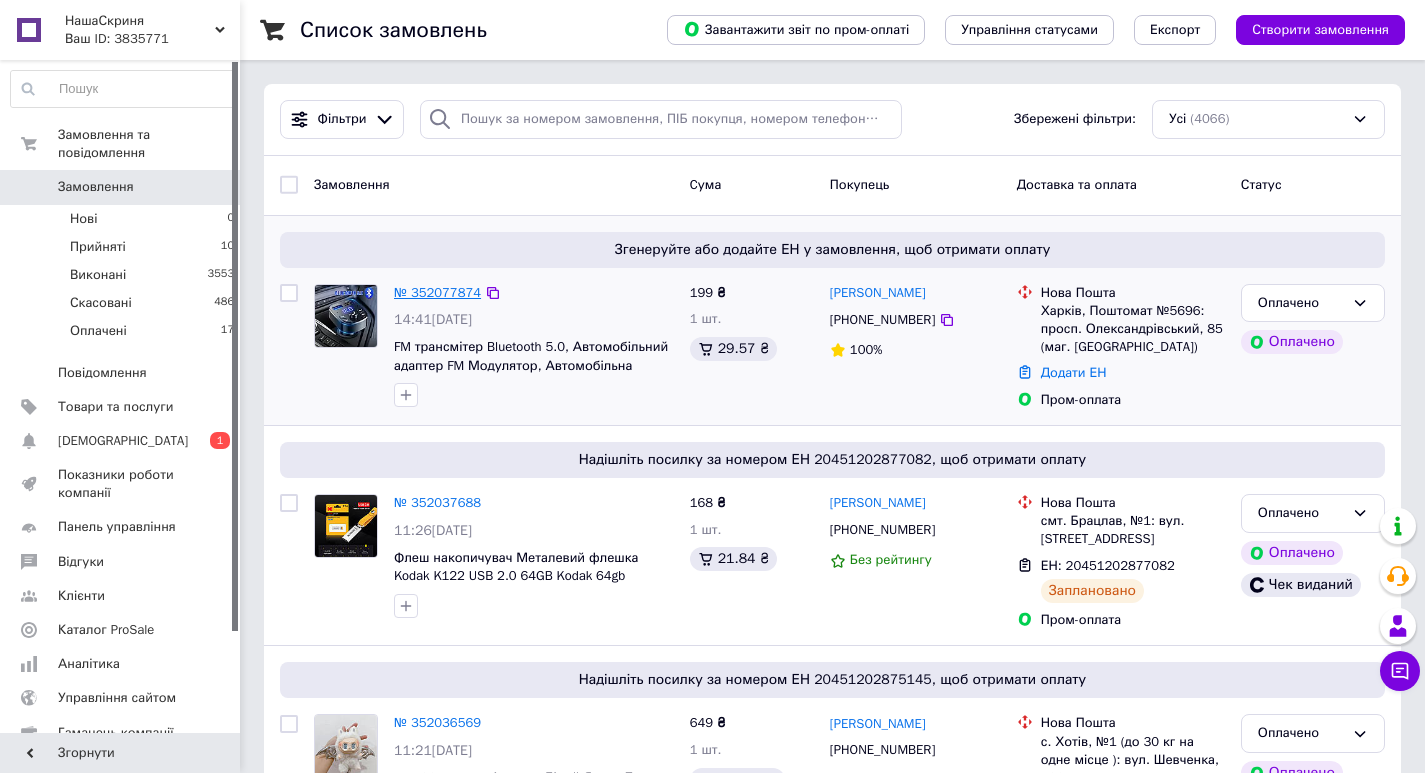 click on "№ 352077874" at bounding box center (437, 292) 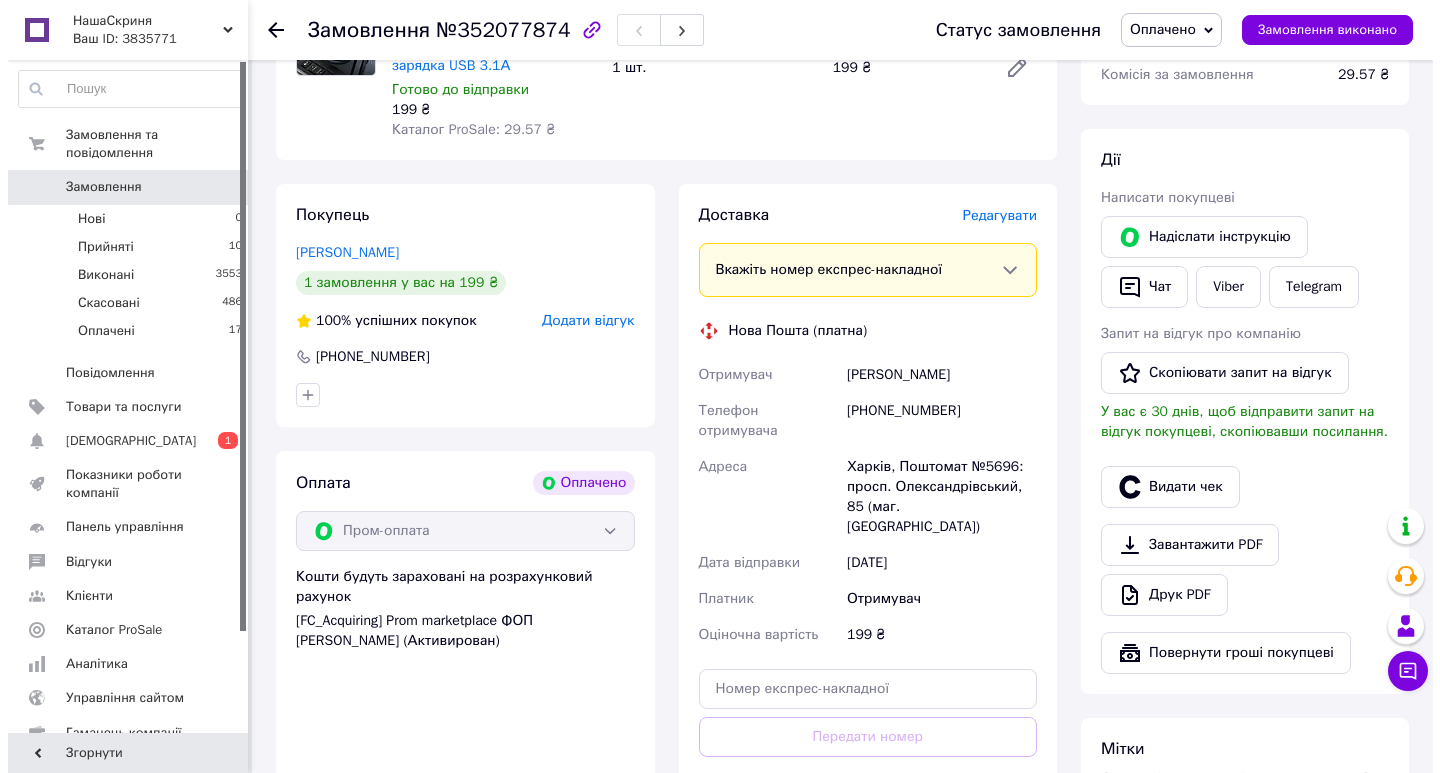 scroll, scrollTop: 300, scrollLeft: 0, axis: vertical 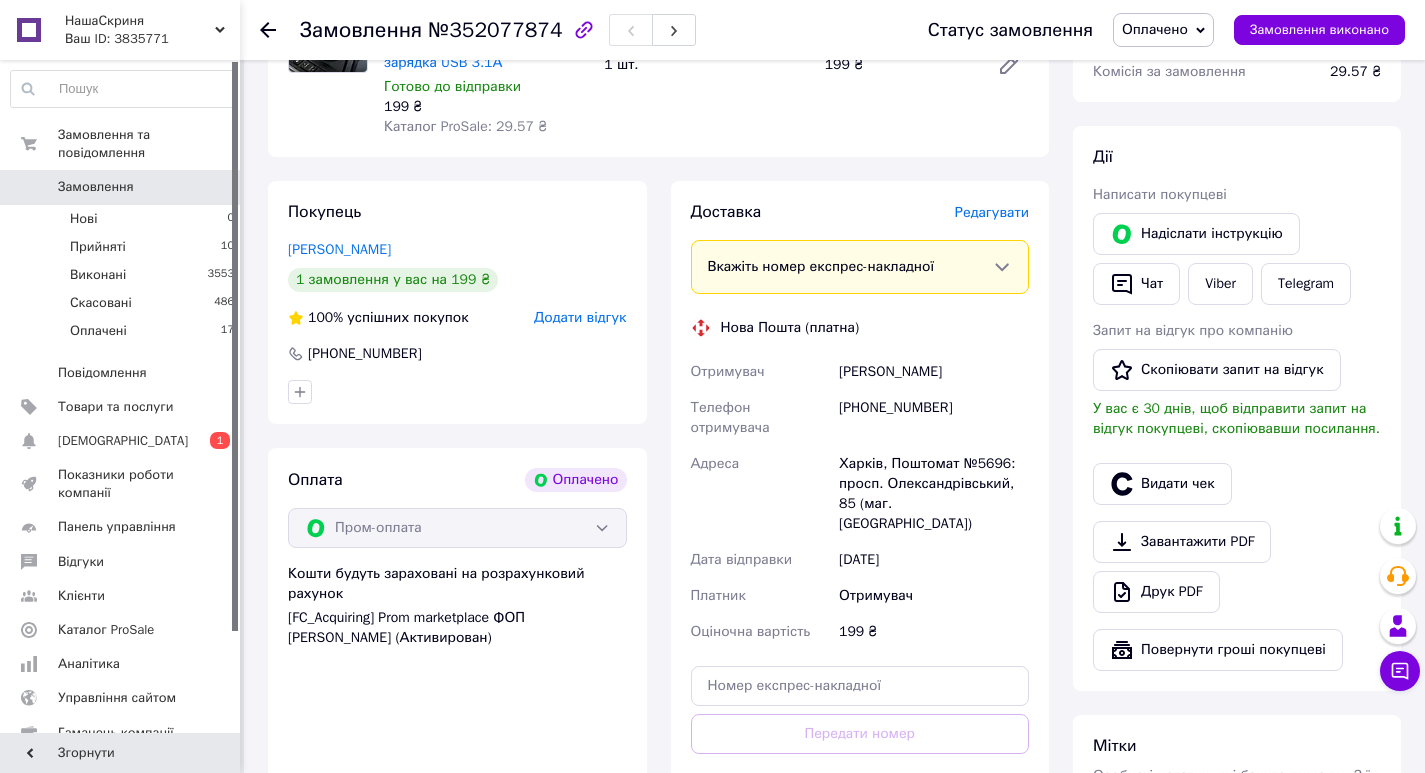 click on "Редагувати" at bounding box center [992, 212] 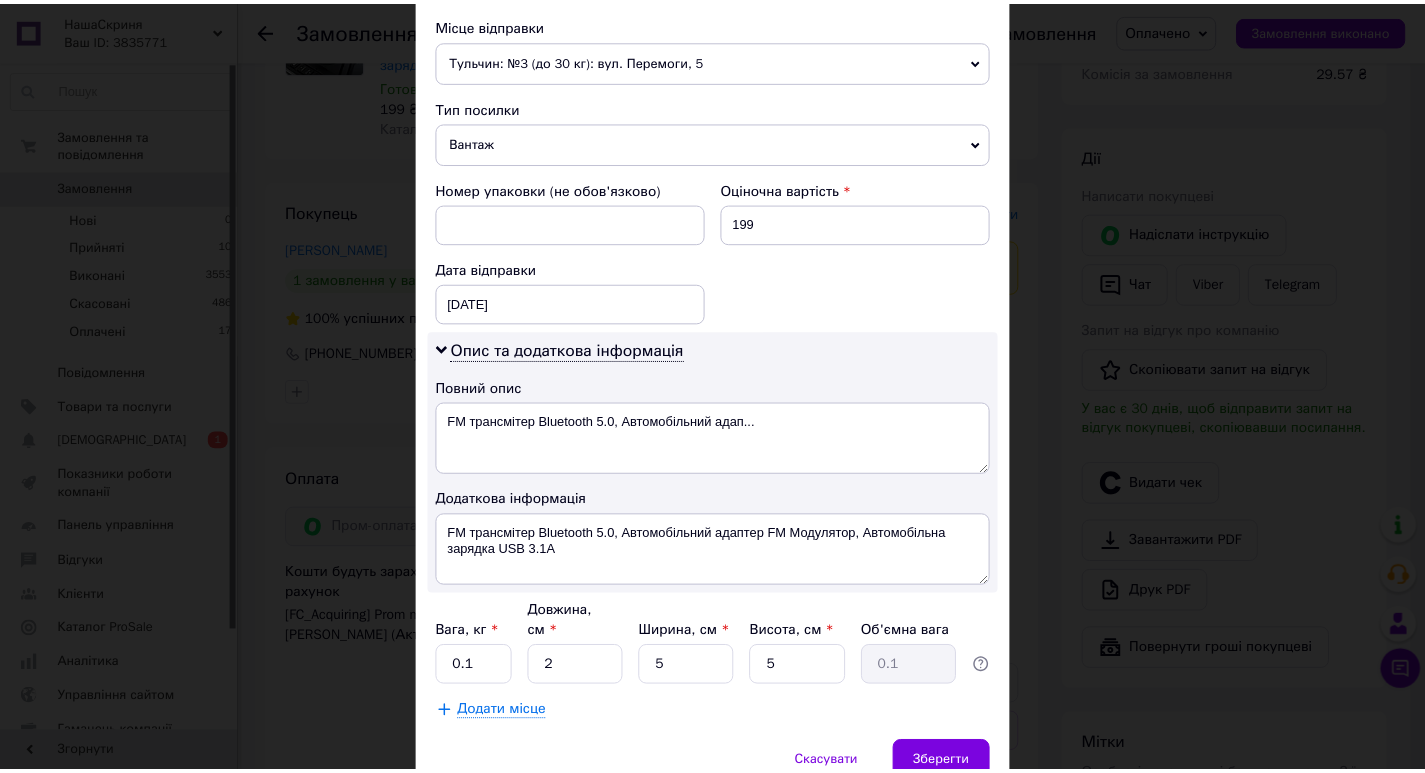 scroll, scrollTop: 700, scrollLeft: 0, axis: vertical 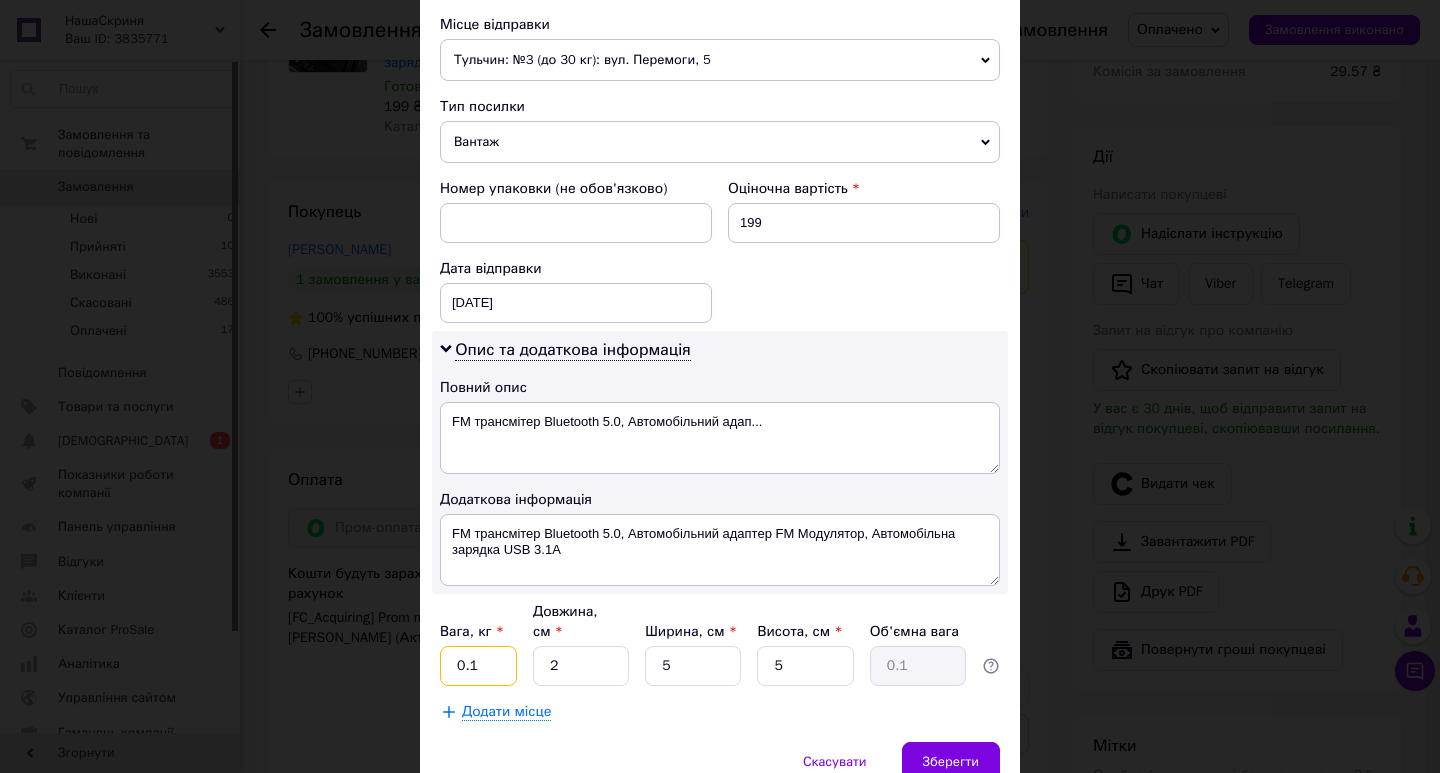 click on "0.1" at bounding box center (478, 666) 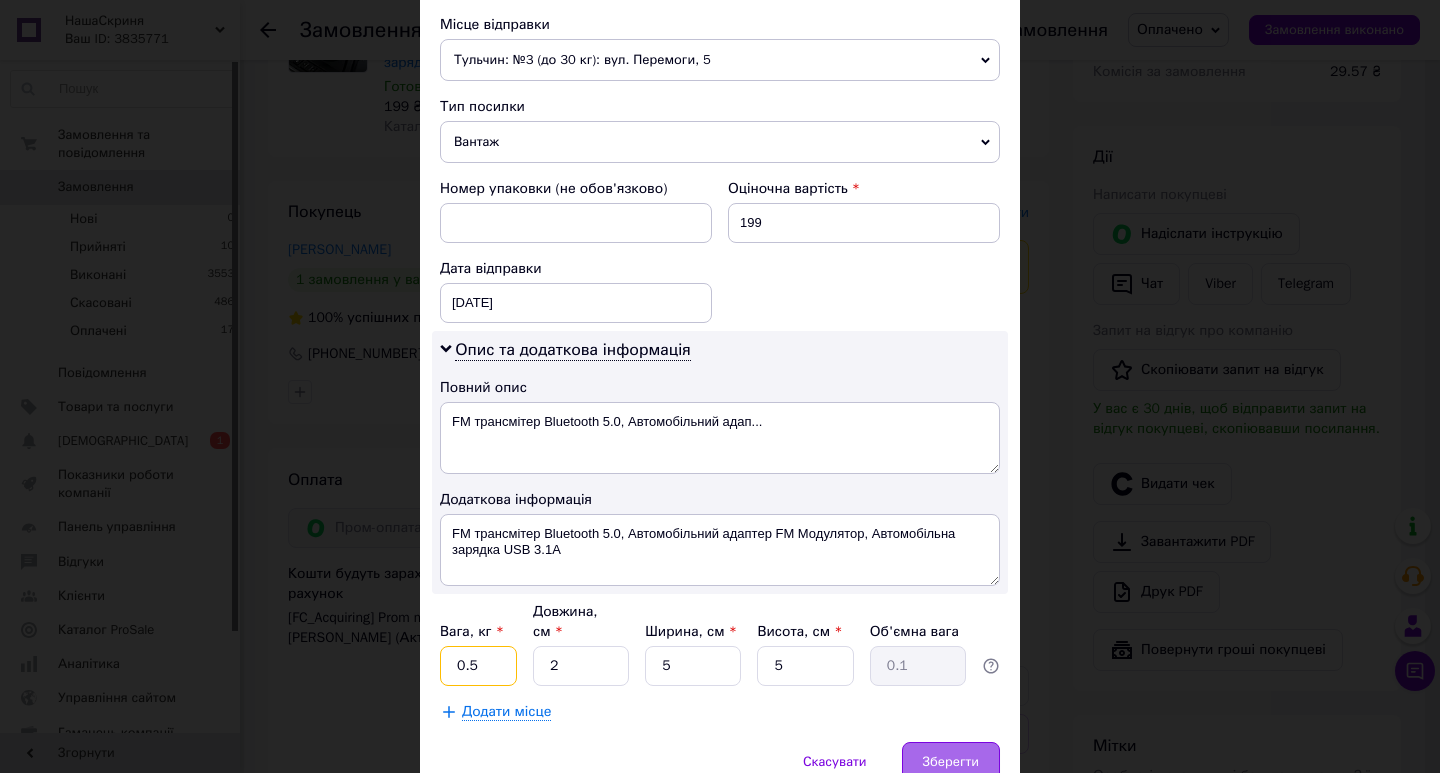 type on "0.5" 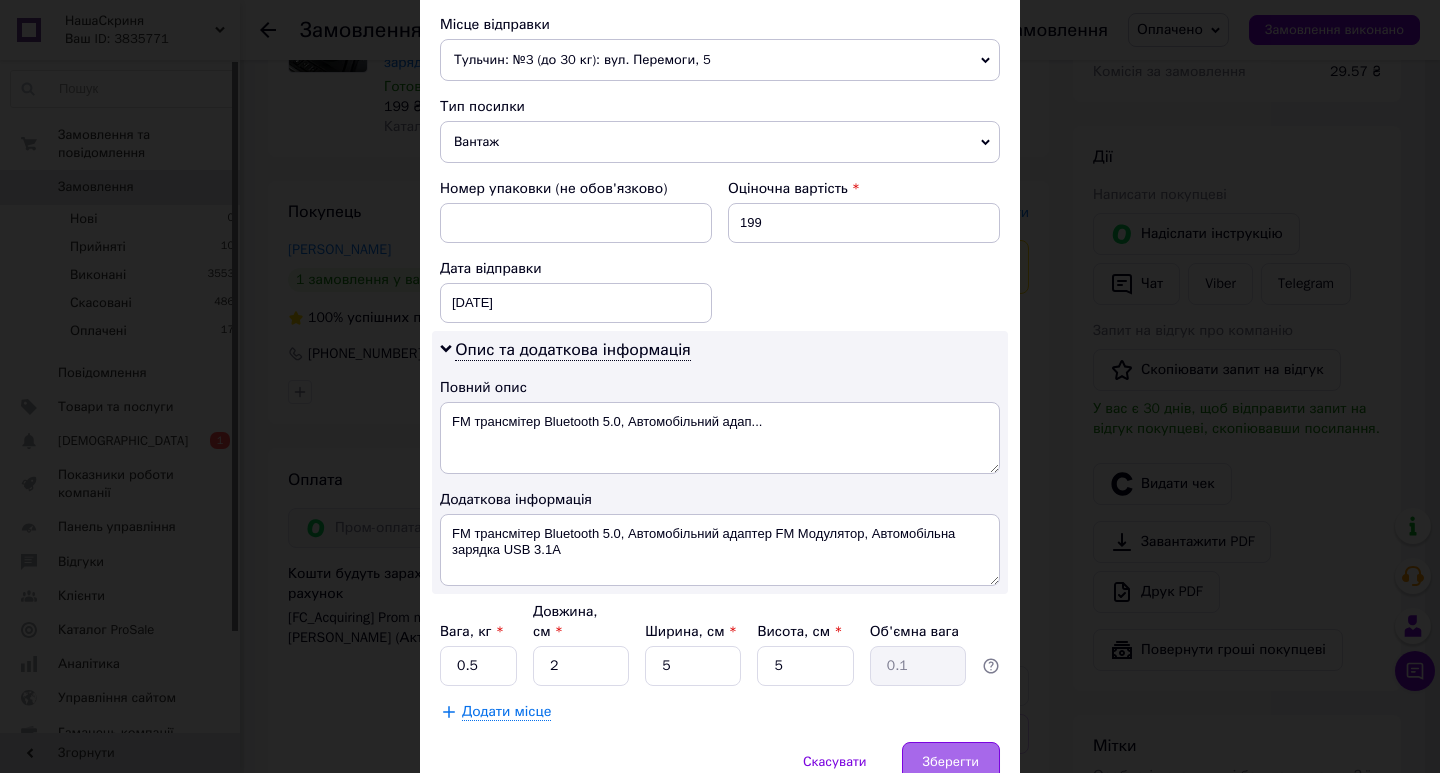 click on "Зберегти" at bounding box center (951, 762) 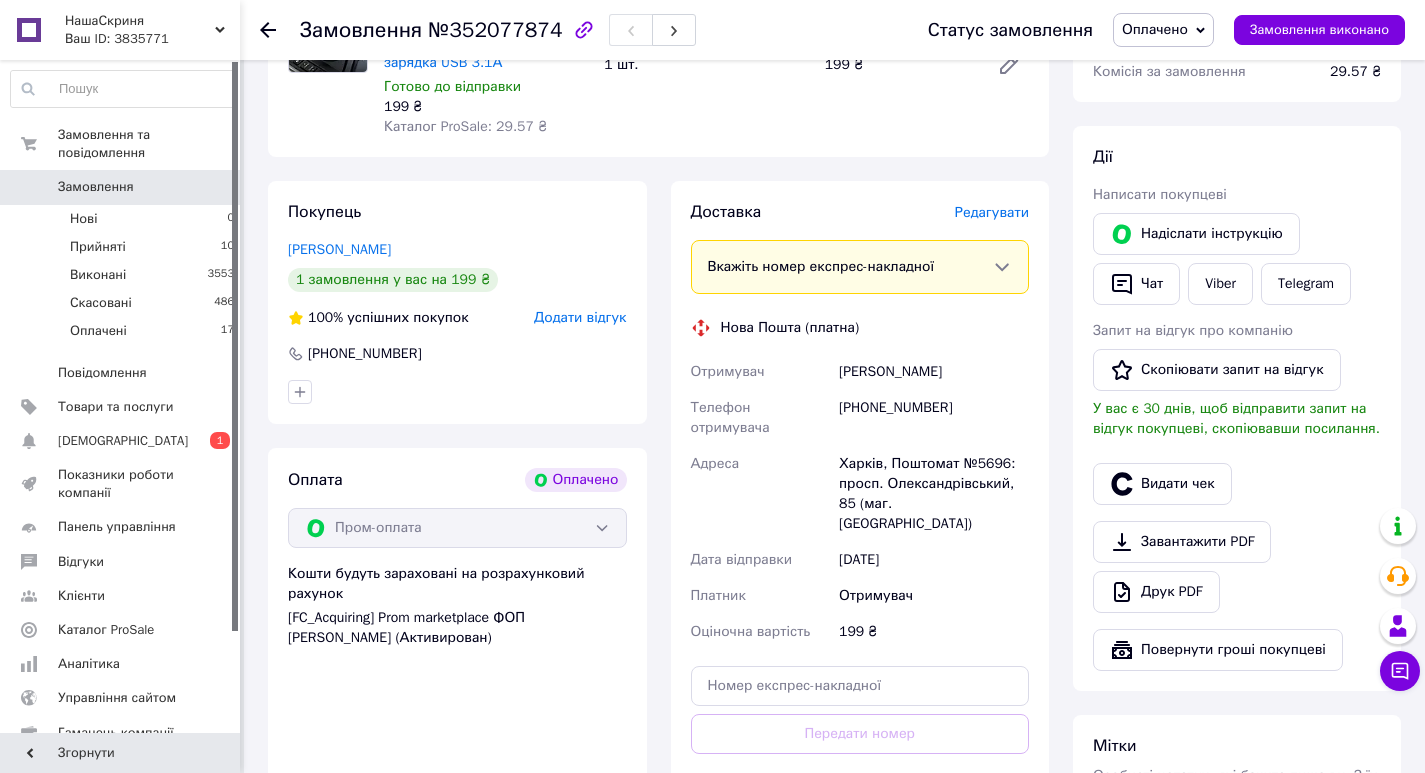 scroll, scrollTop: 400, scrollLeft: 0, axis: vertical 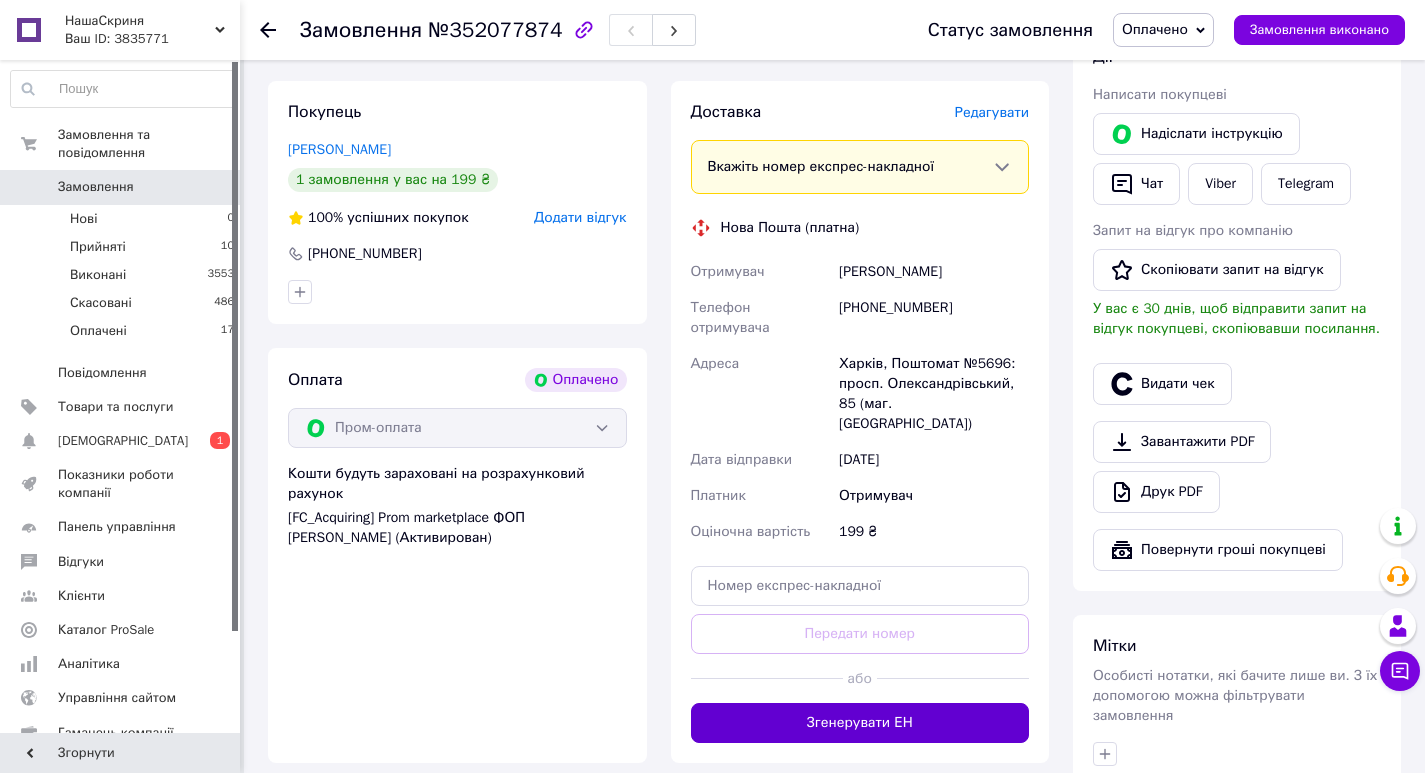 click on "Згенерувати ЕН" at bounding box center [860, 723] 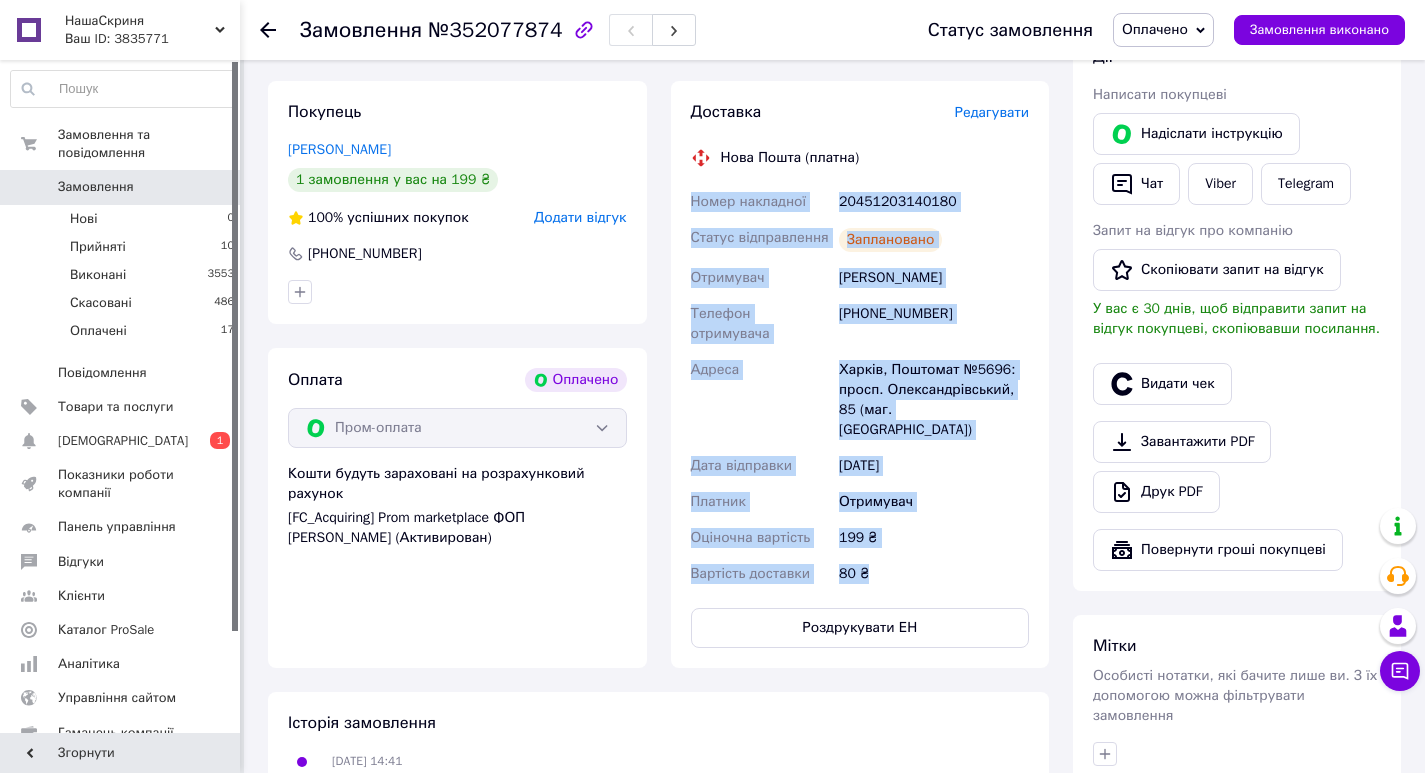 drag, startPoint x: 884, startPoint y: 535, endPoint x: 693, endPoint y: 198, distance: 387.36288 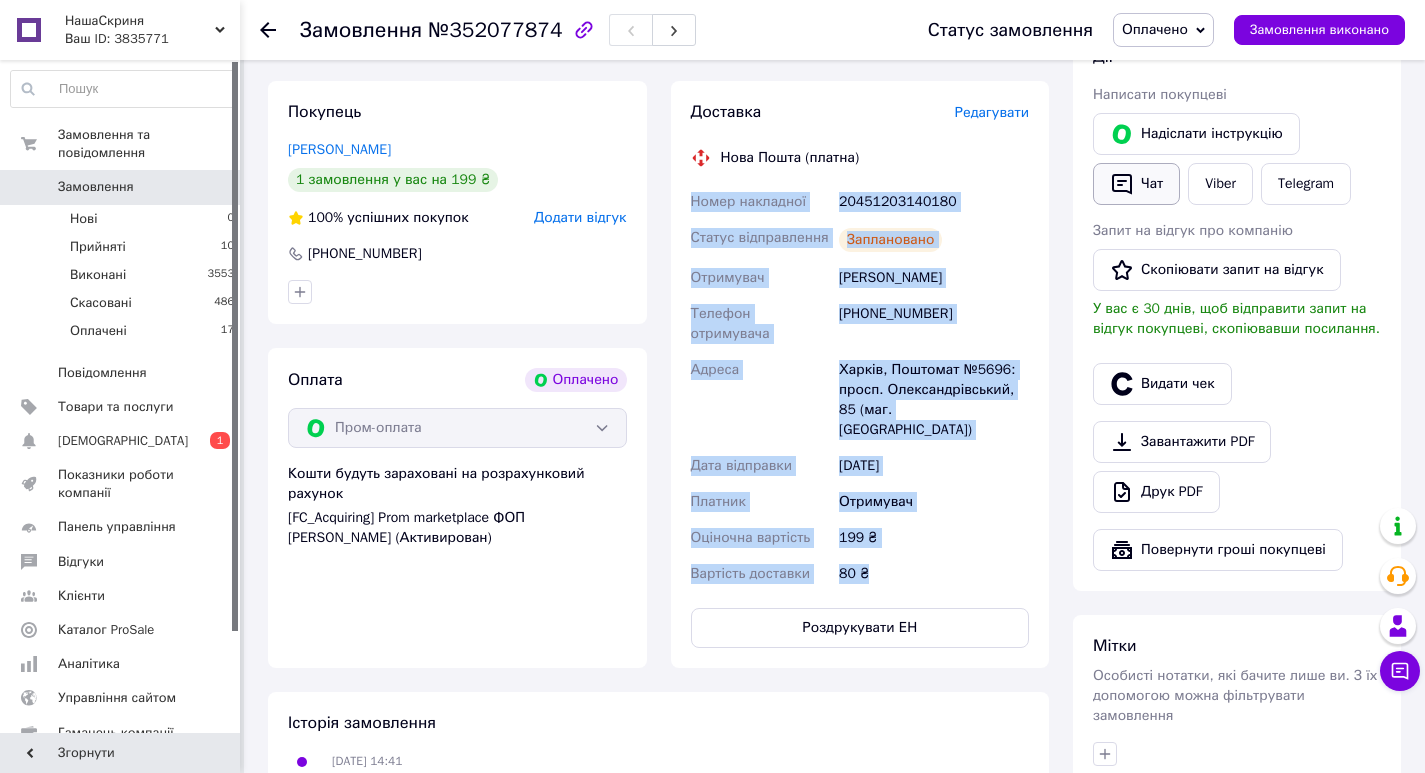 click on "Чат" at bounding box center (1136, 184) 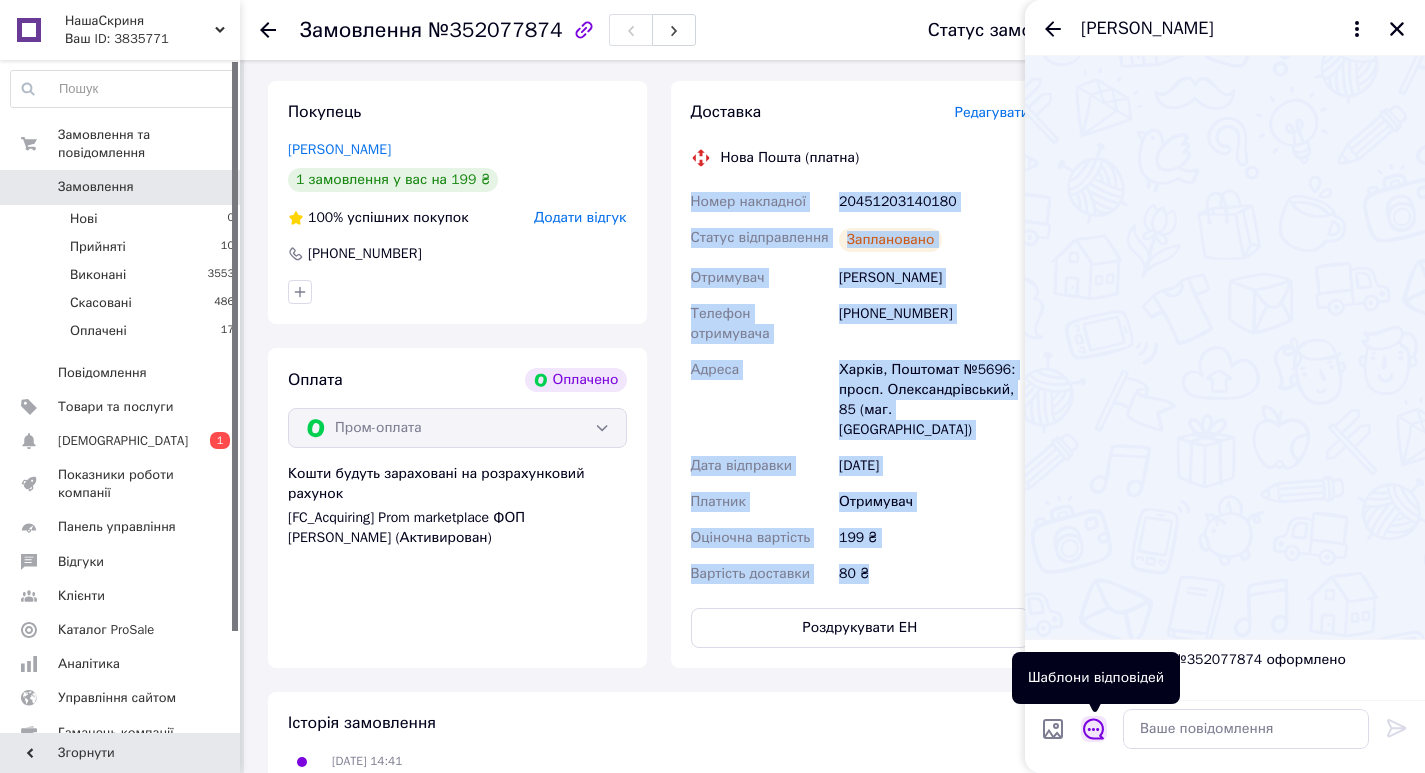 click at bounding box center (1094, 729) 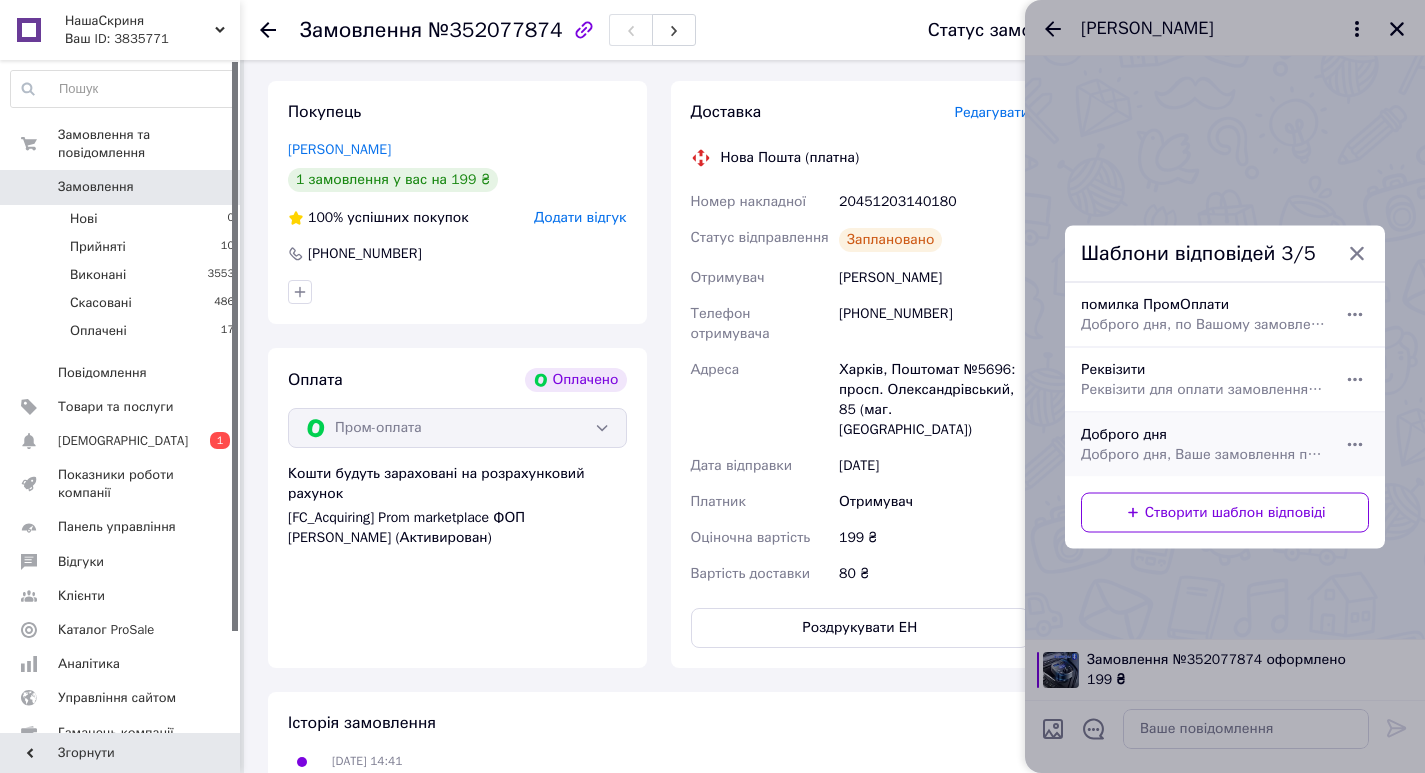 click on "Доброго дня Доброго дня, Ваше замовлення прийнято та готується до відправки.
Дякуємо, що обрали наш магазин!" at bounding box center [1203, 444] 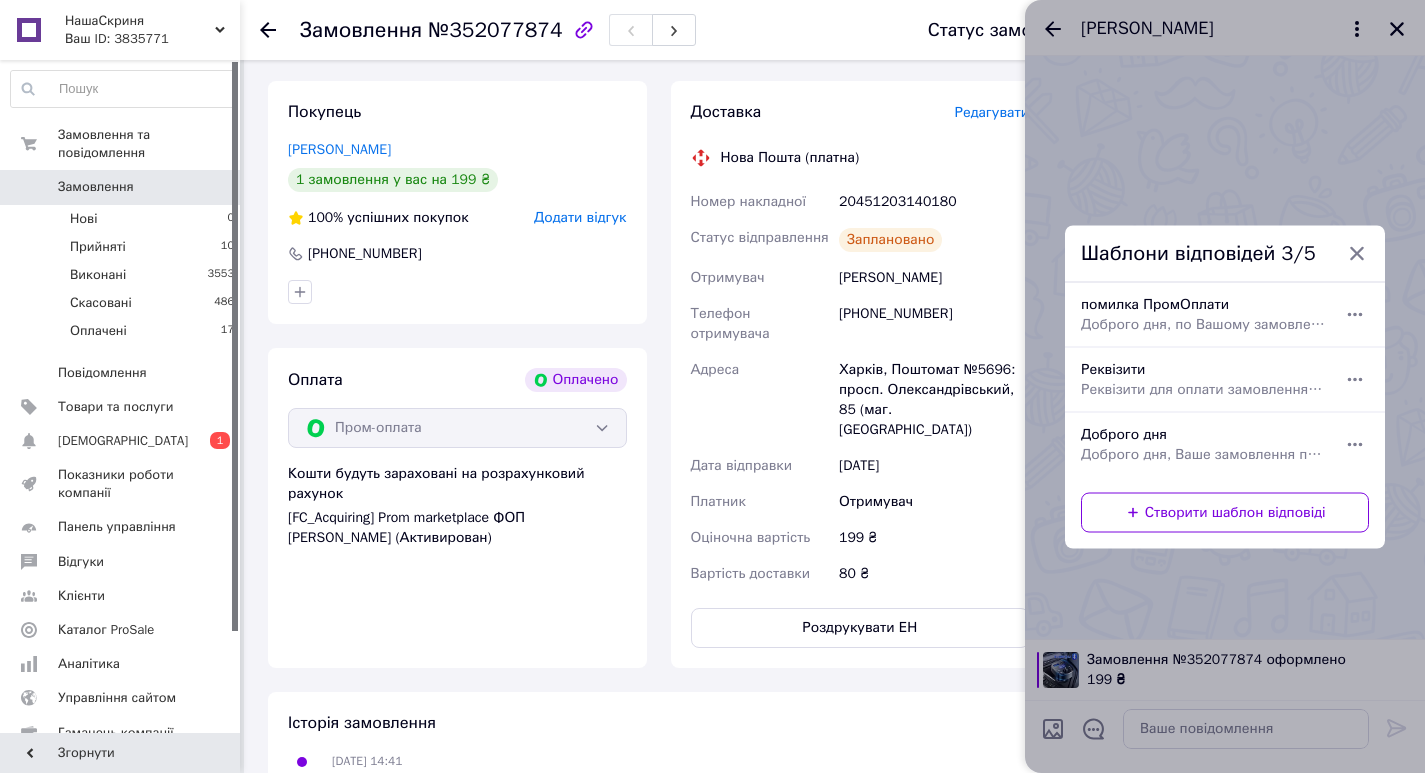 type on "Доброго дня, Ваше замовлення прийнято та готується до відправки.
Дякуємо, що обрали наш магазин!" 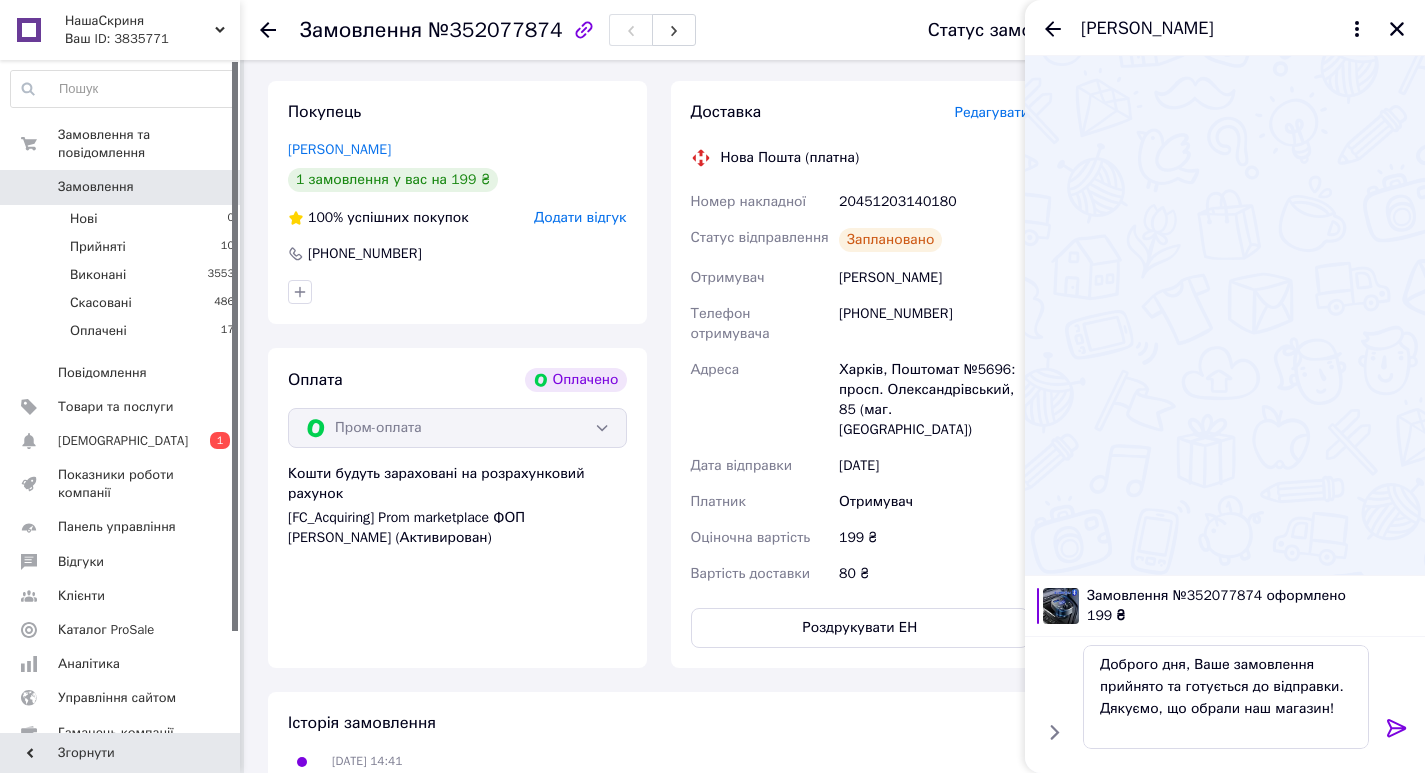 click 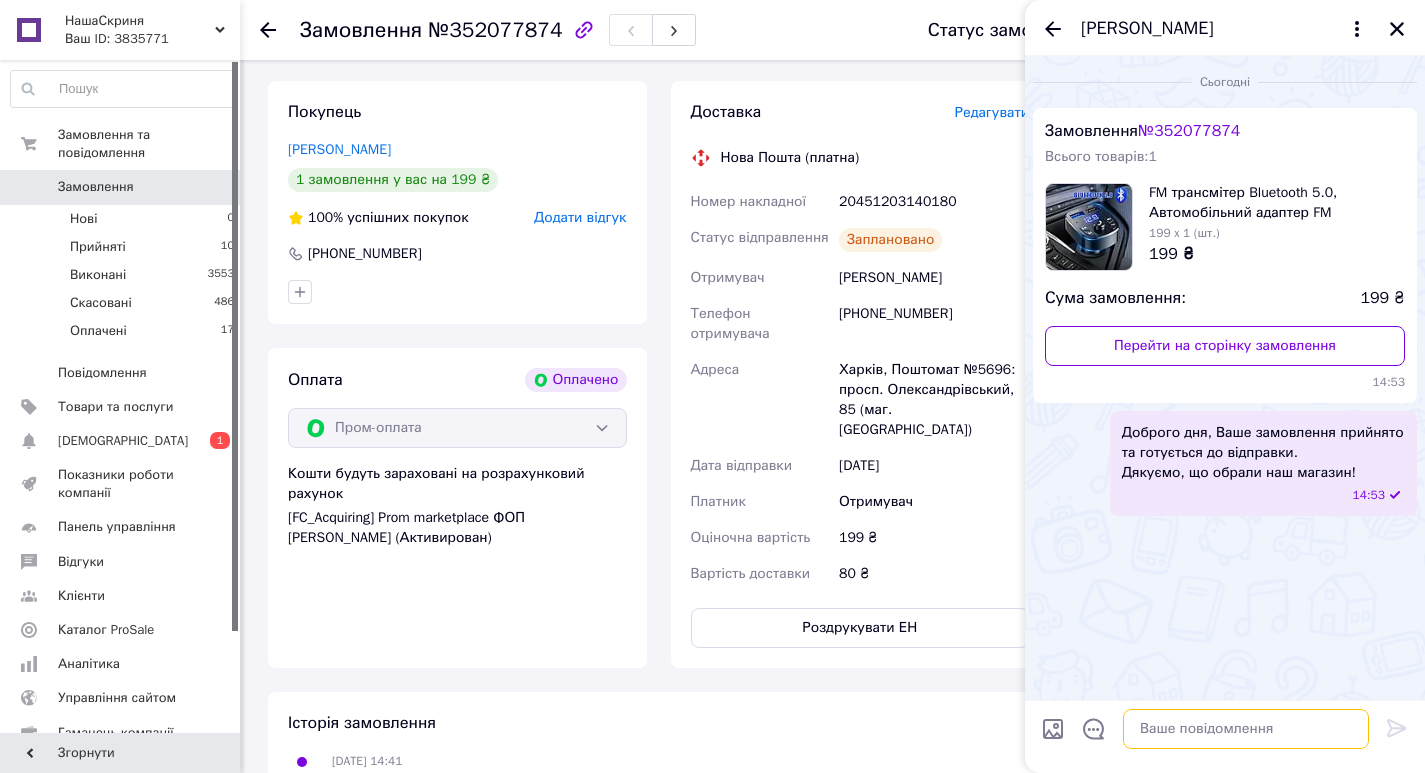 click at bounding box center [1246, 729] 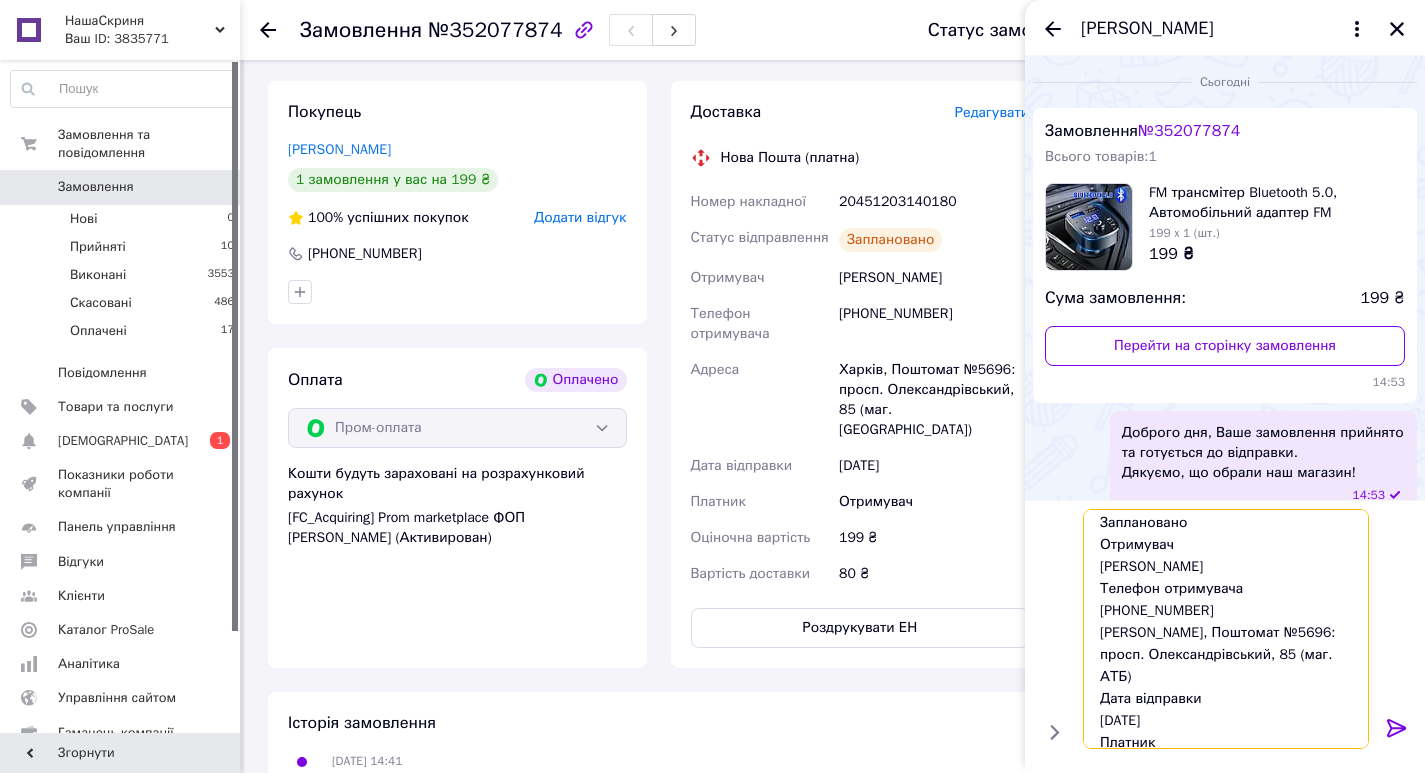 scroll, scrollTop: 0, scrollLeft: 0, axis: both 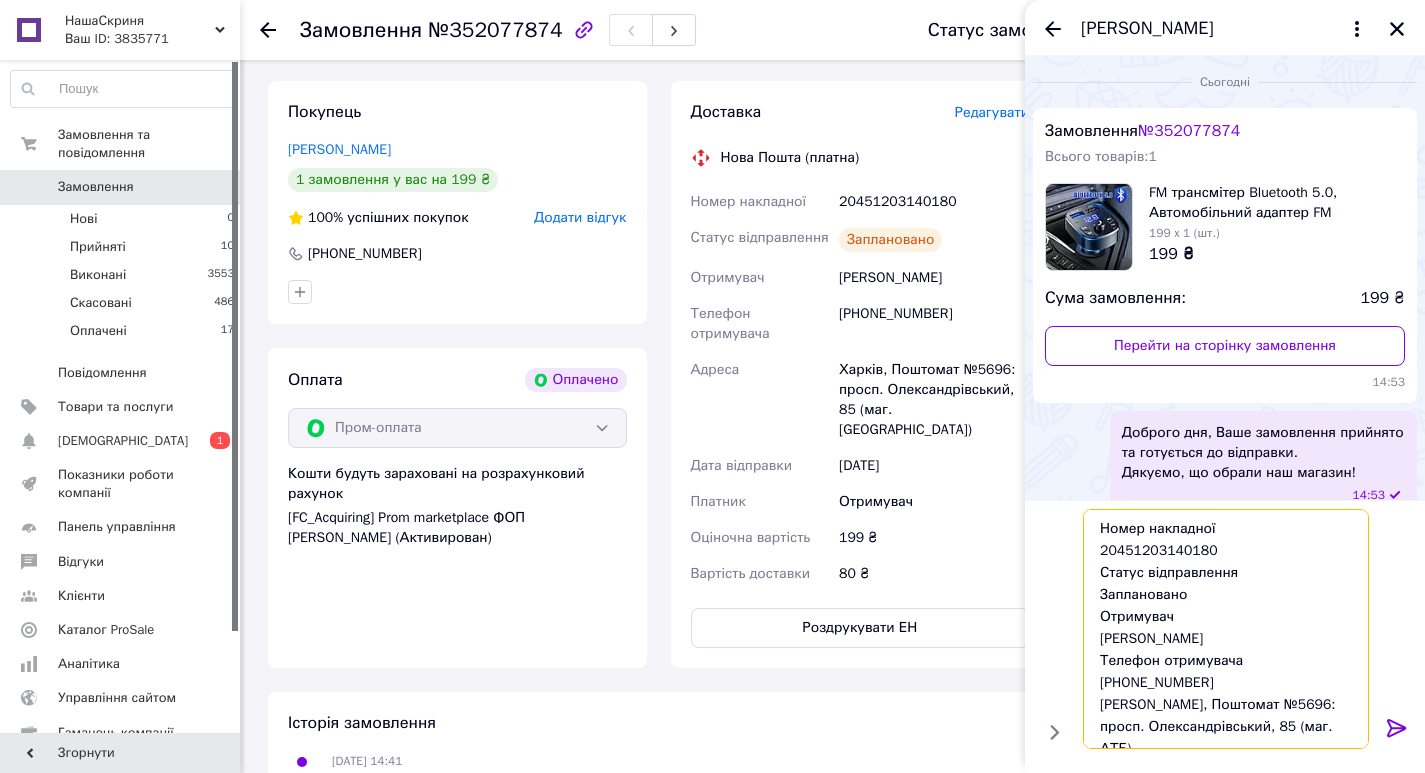 drag, startPoint x: 1195, startPoint y: 599, endPoint x: 1075, endPoint y: 579, distance: 121.65525 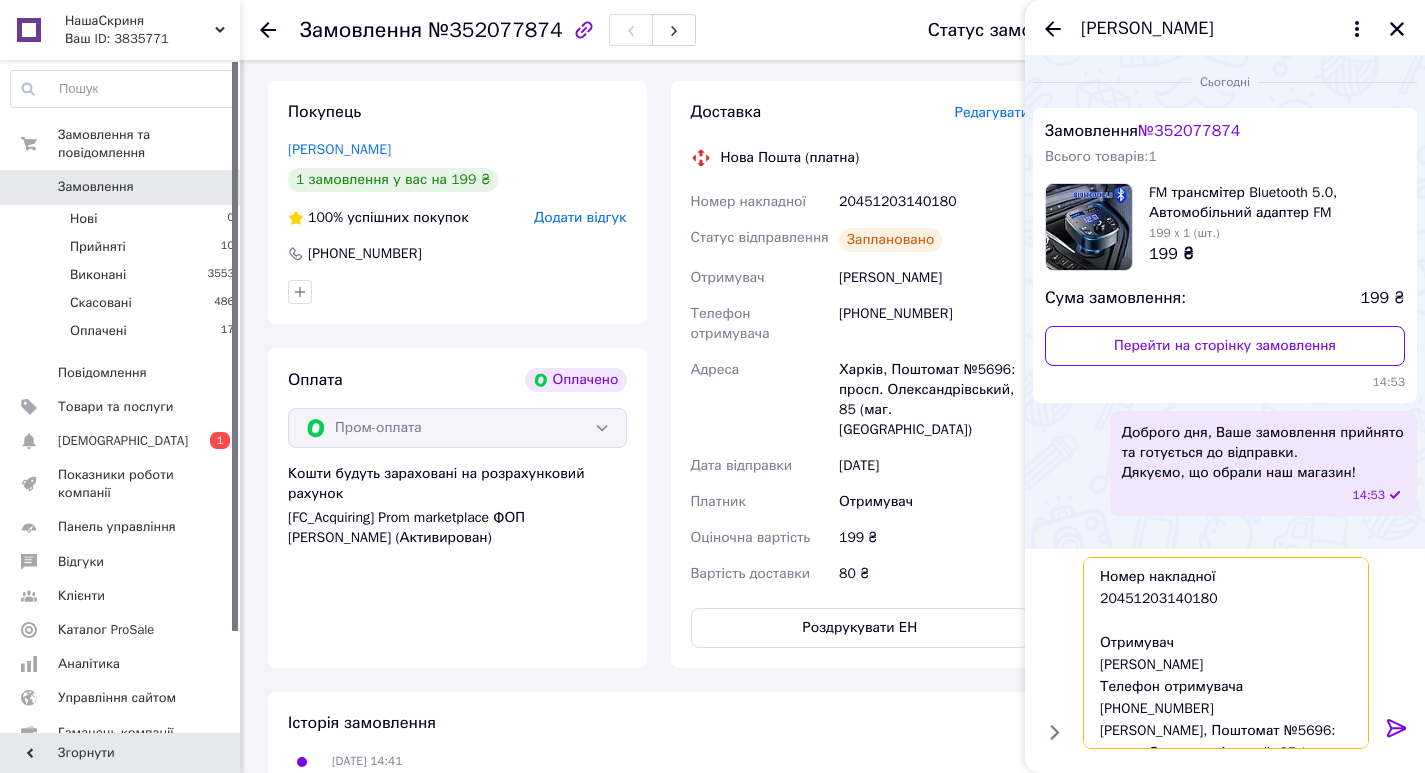 type on "Номер накладної
20451203140180
Отримувач
[PERSON_NAME]
Телефон отримувача
[PHONE_NUMBER]
[PERSON_NAME], Поштомат №5696: просп. Олександрівський, 85 (маг. АТБ)
Дата відправки
[DATE]
Платник
Отримувач
Оціночна вартість
199 ₴
Вартість доставки
80 ₴" 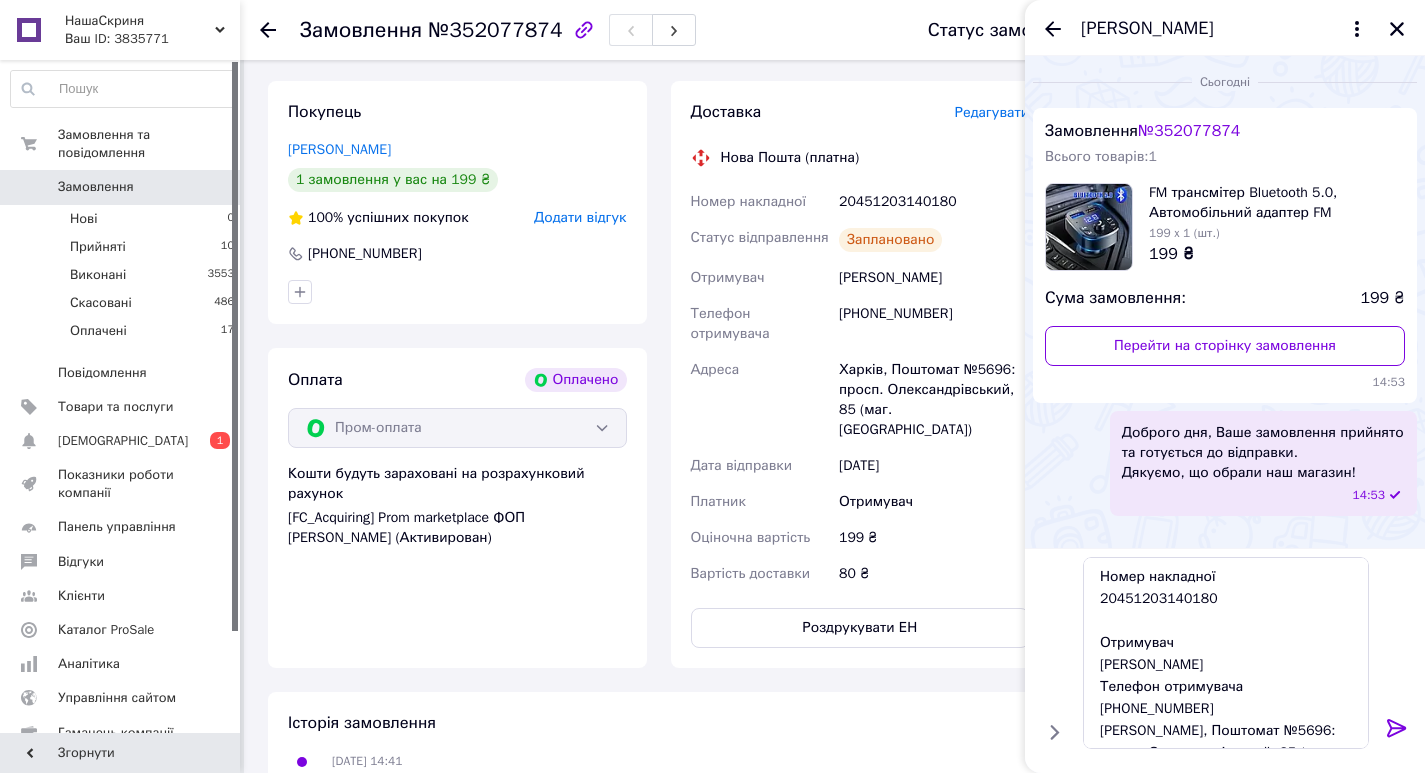 click 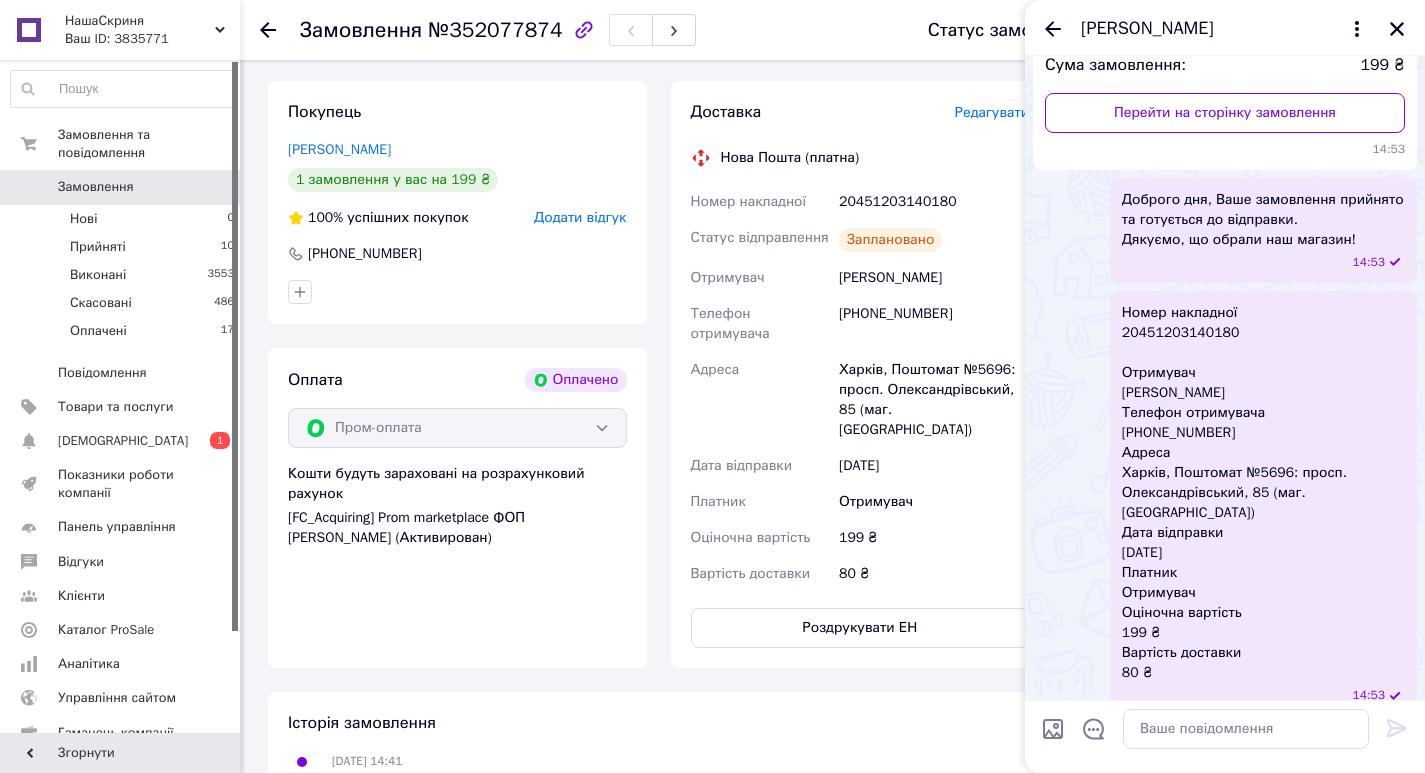 scroll, scrollTop: 237, scrollLeft: 0, axis: vertical 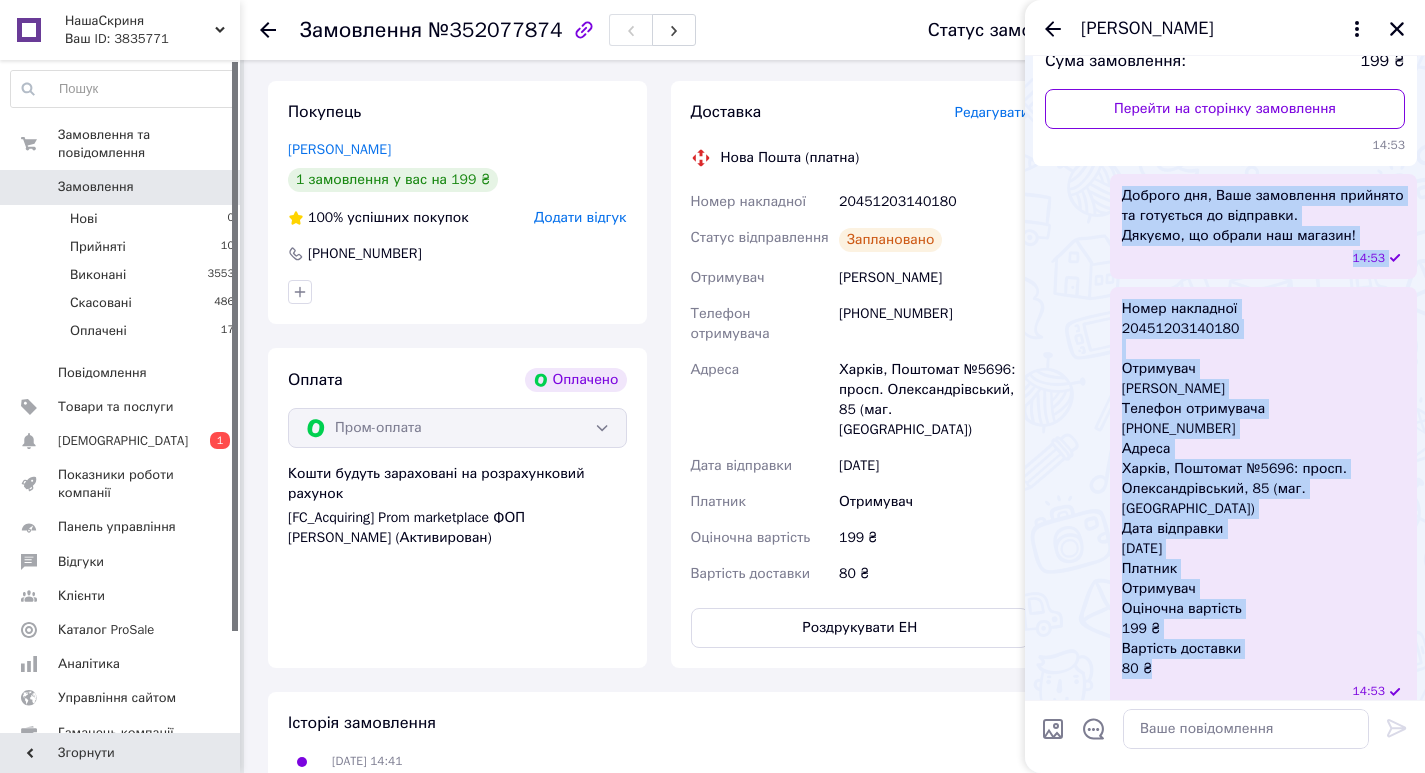 drag, startPoint x: 1159, startPoint y: 640, endPoint x: 1109, endPoint y: 200, distance: 442.8318 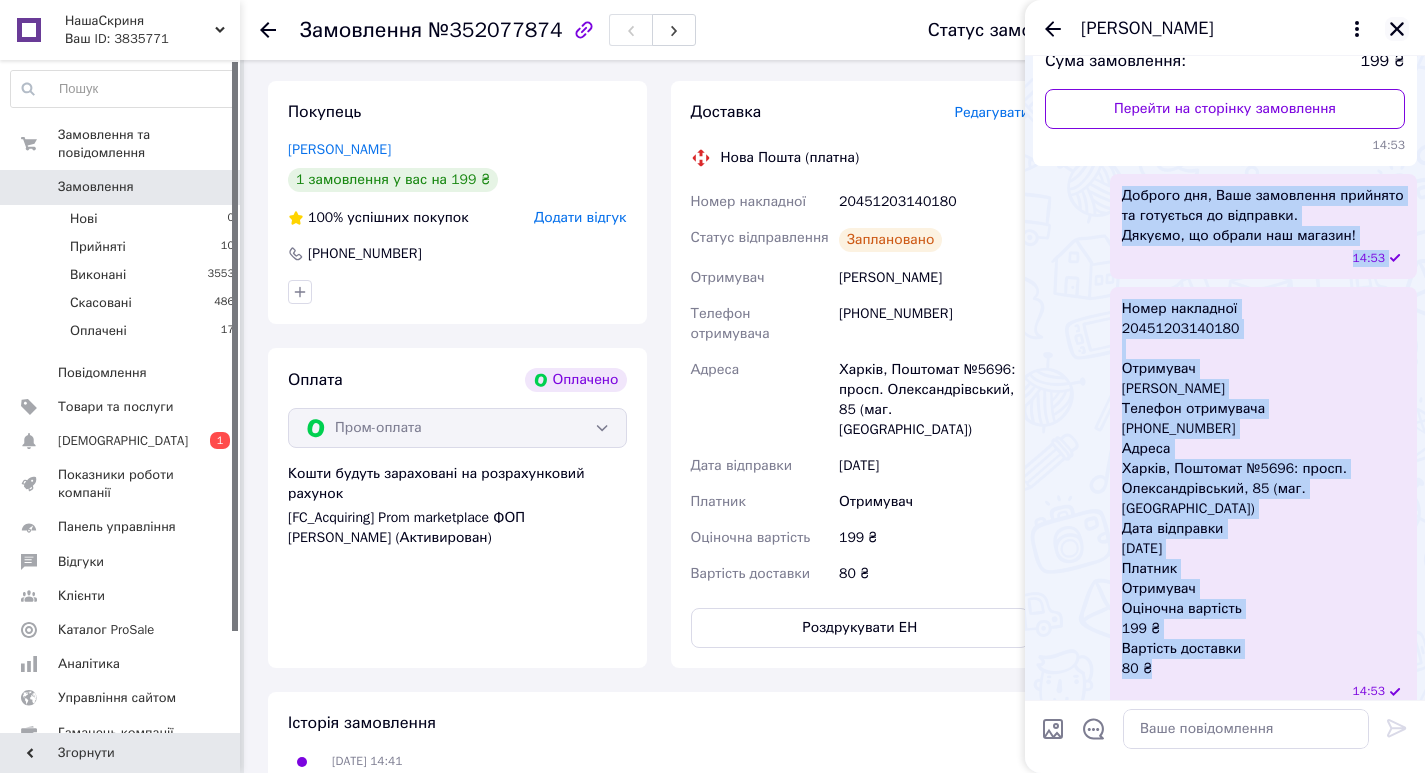 click 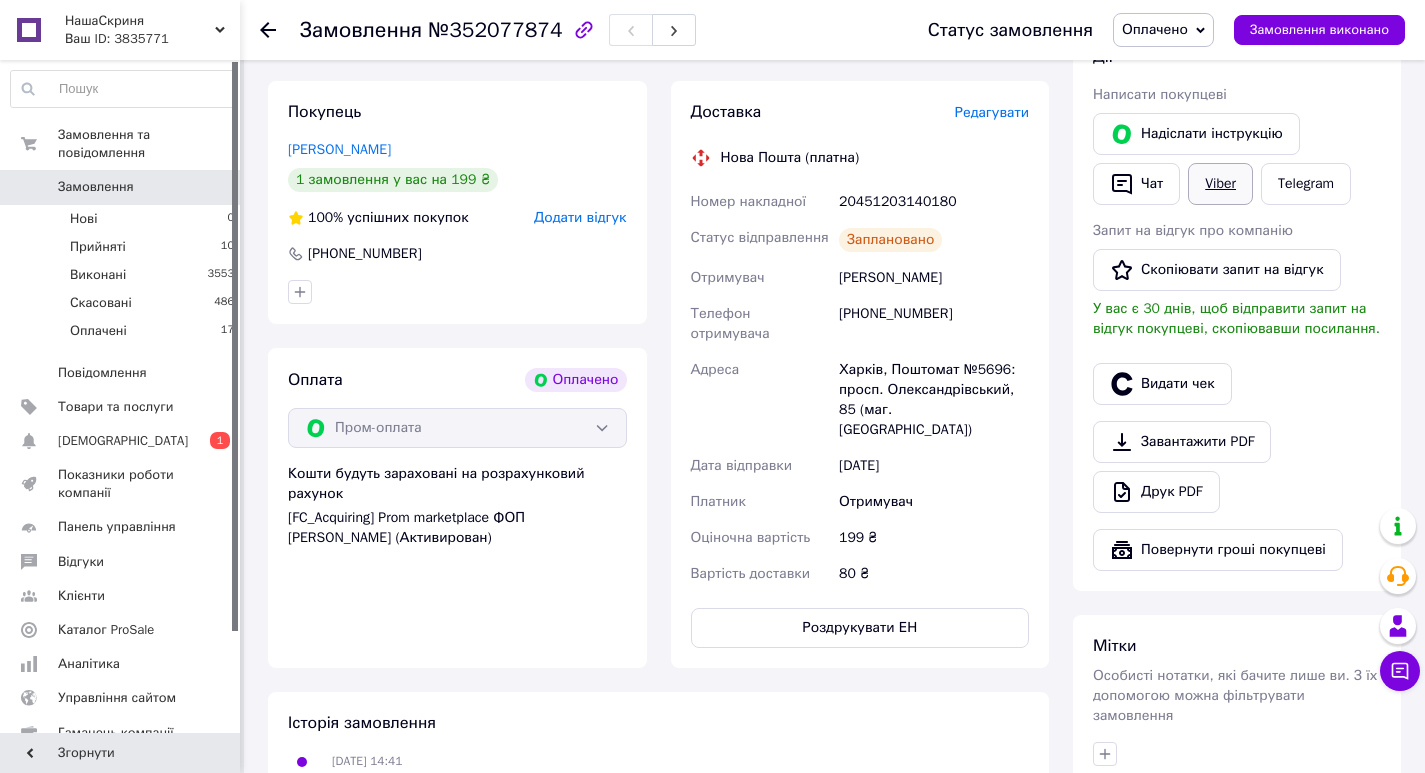 click on "Viber" at bounding box center (1220, 184) 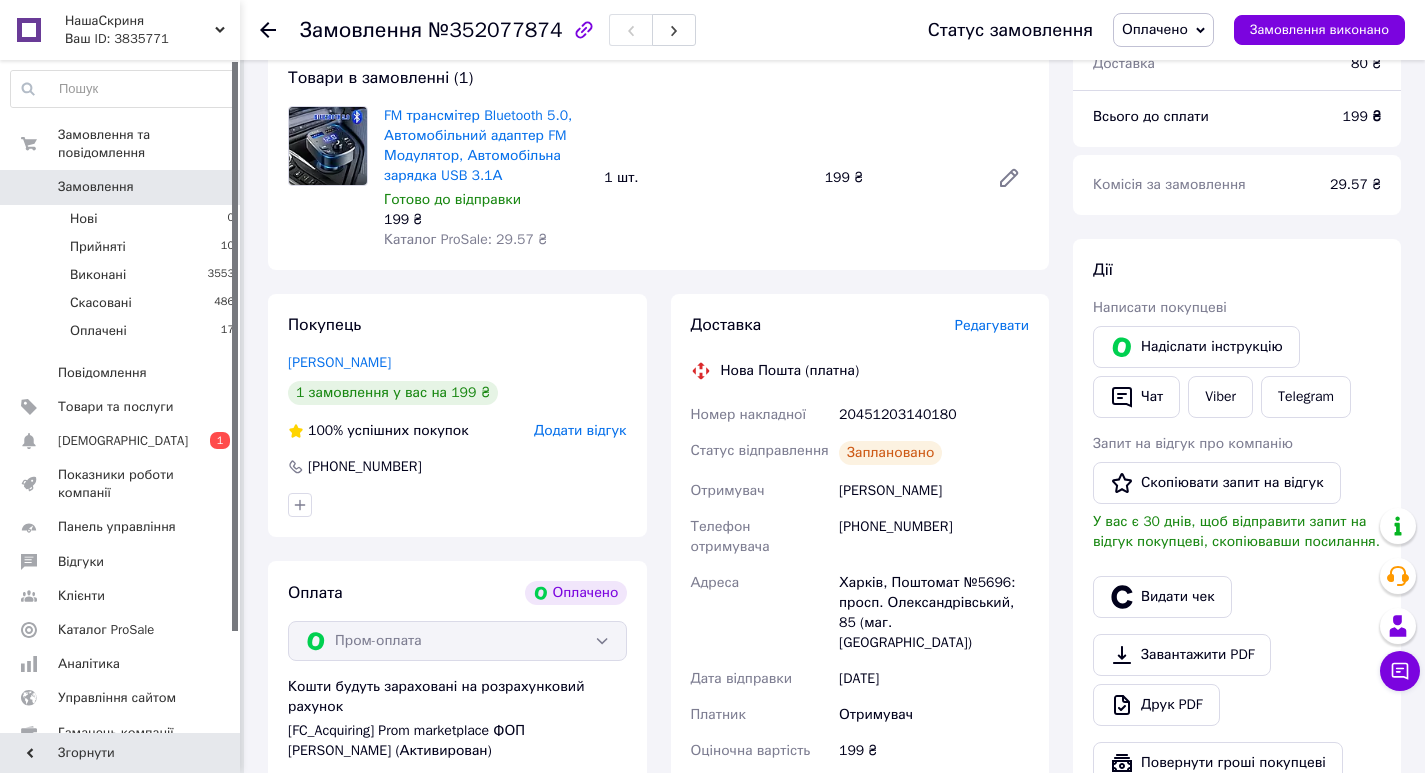 scroll, scrollTop: 0, scrollLeft: 0, axis: both 